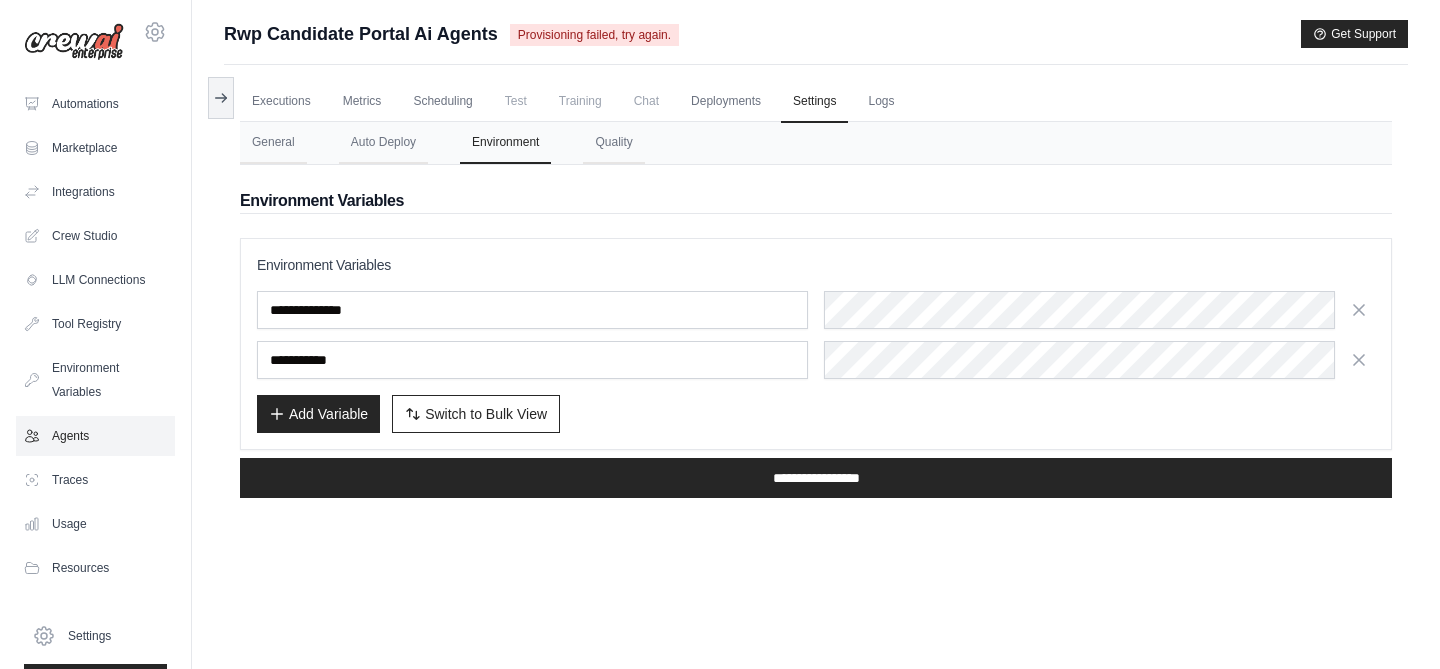 scroll, scrollTop: 0, scrollLeft: 0, axis: both 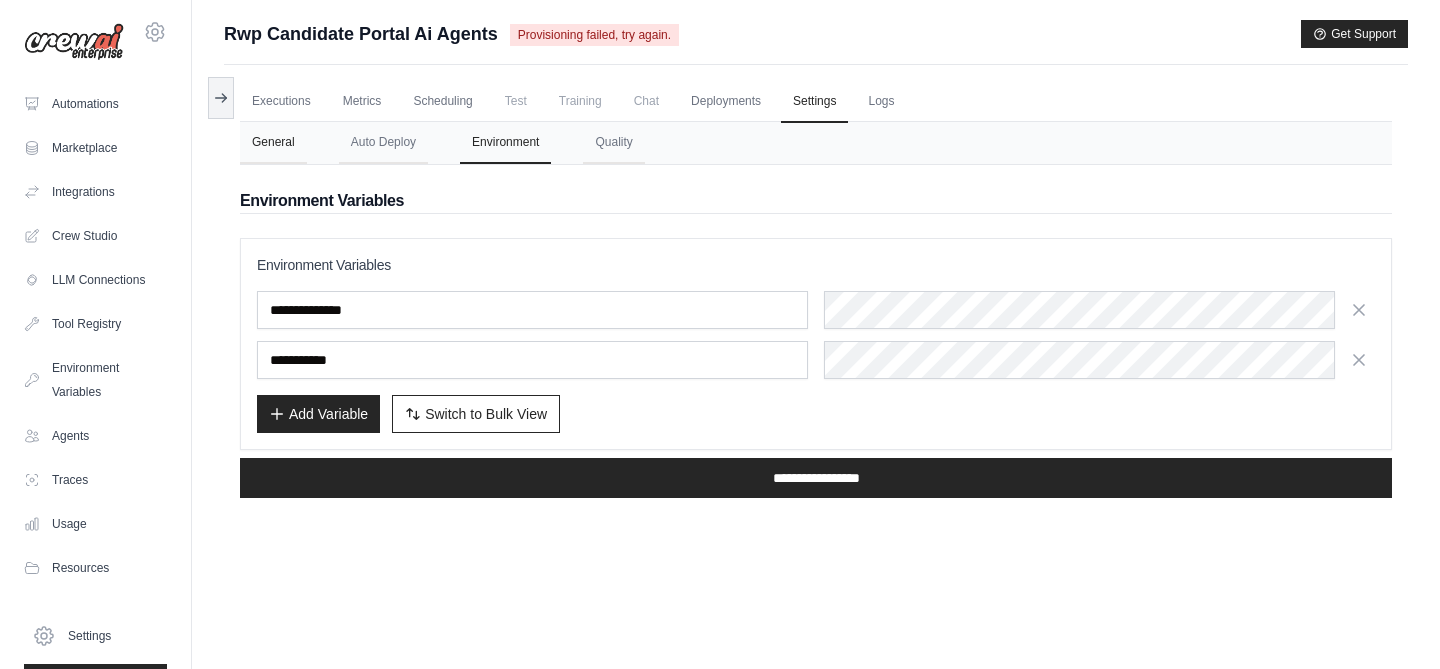 click on "General" at bounding box center (273, 143) 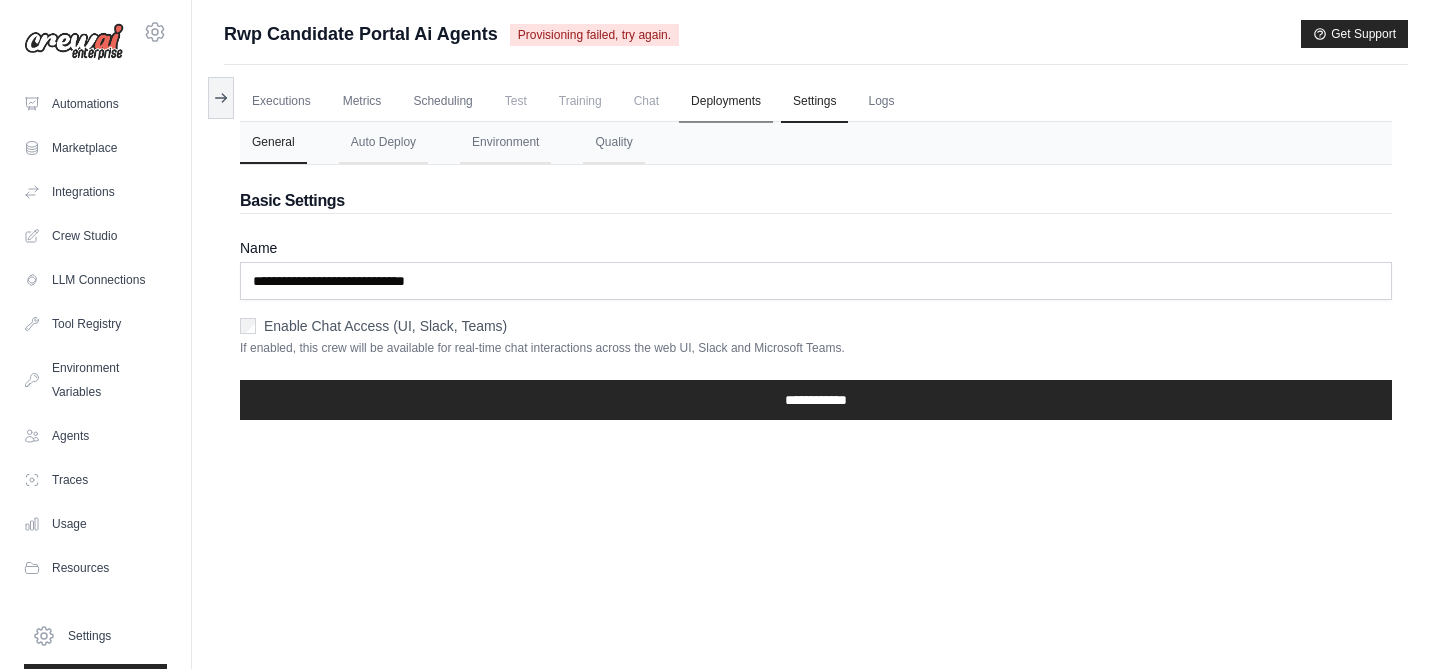 click on "Deployments" at bounding box center [726, 102] 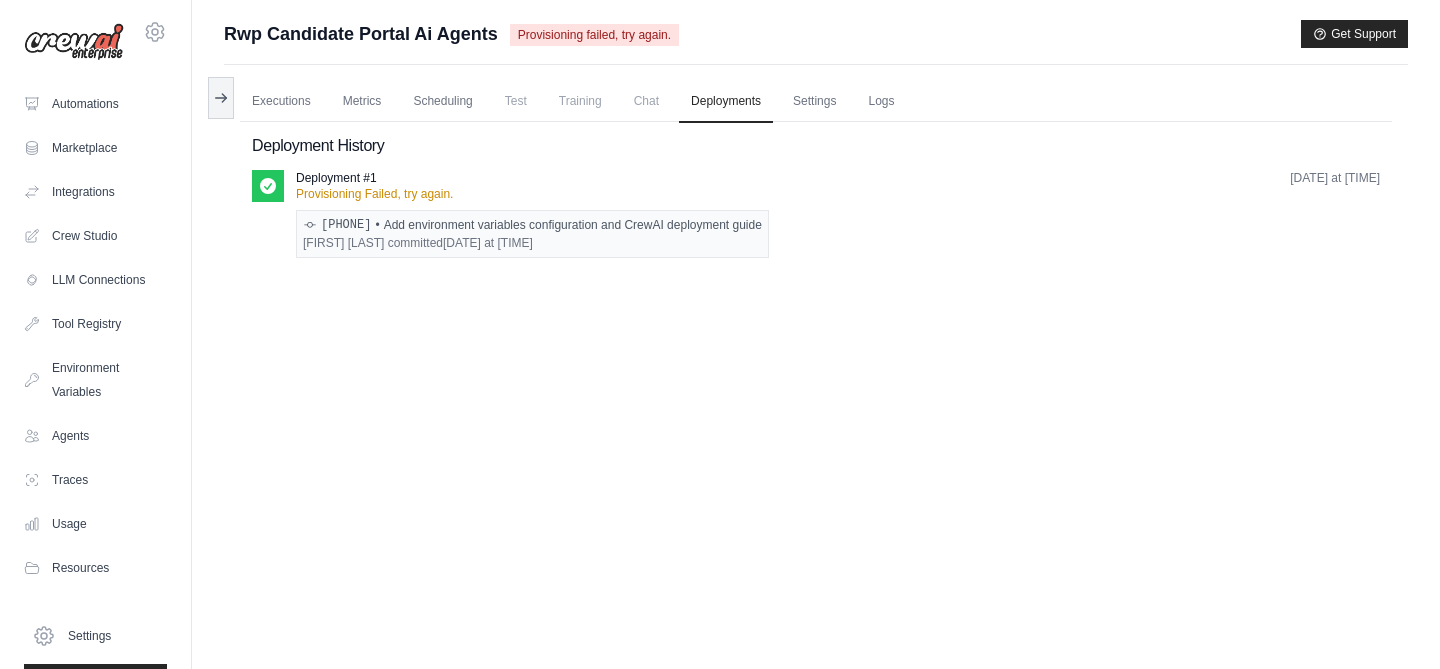 click on "Chat" at bounding box center [646, 101] 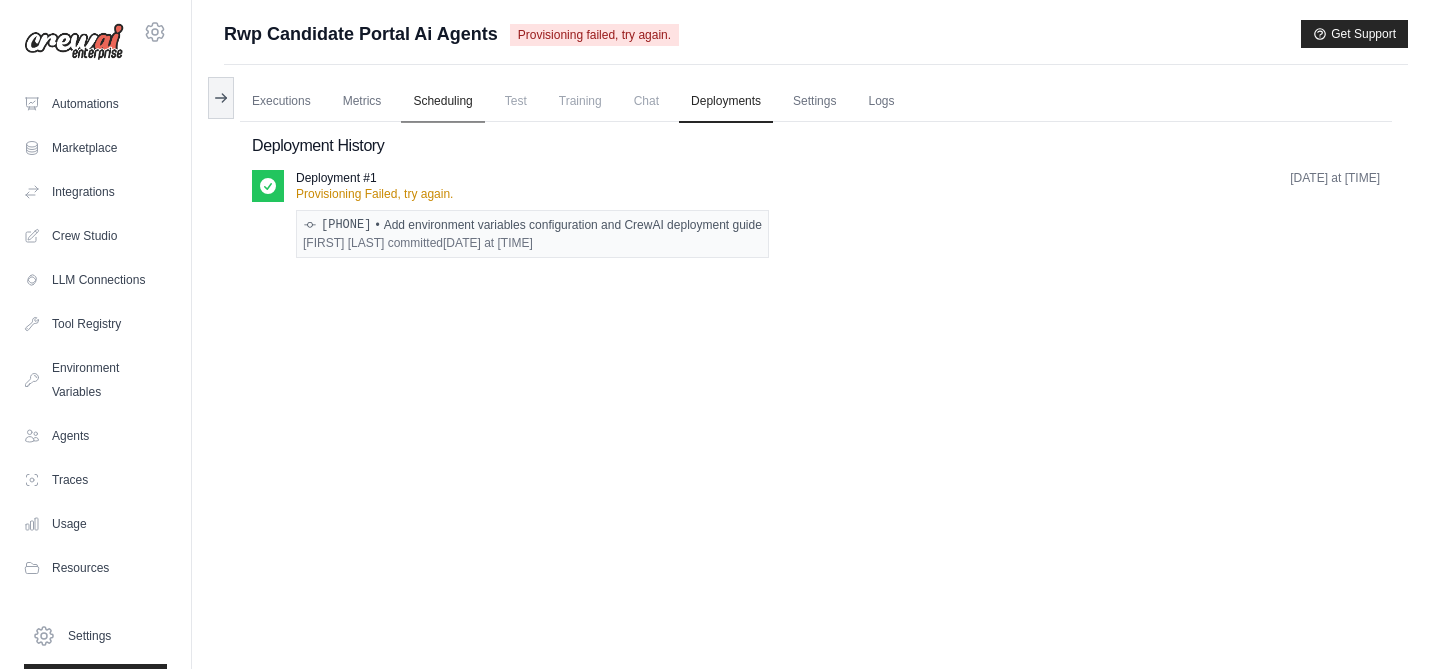 click on "Scheduling" at bounding box center [442, 102] 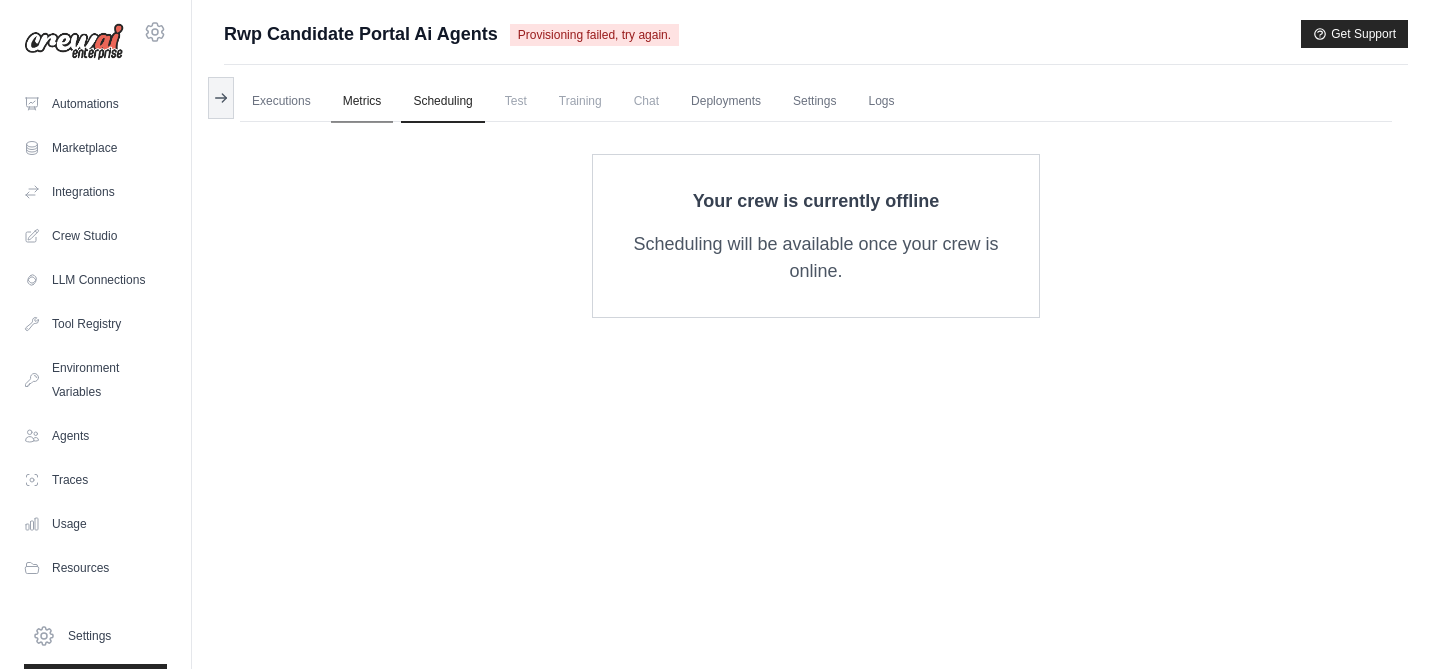 click on "Metrics" at bounding box center (362, 102) 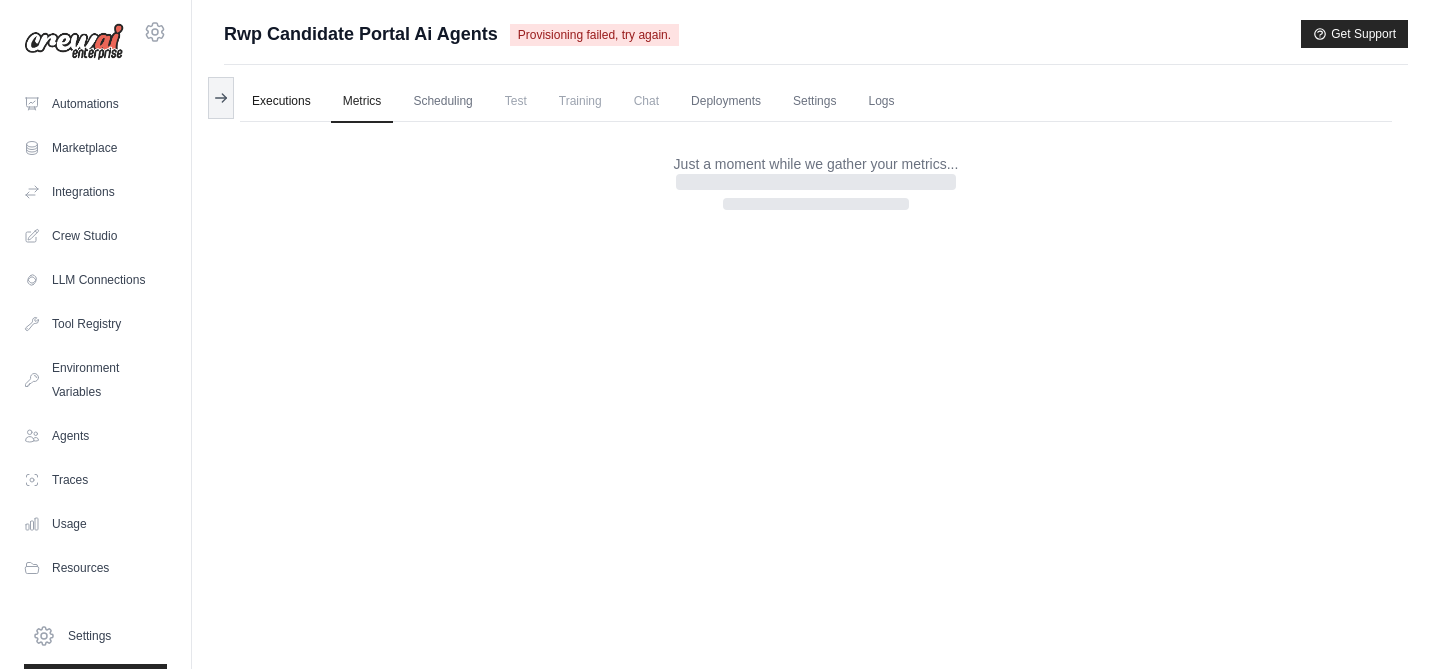 click on "Executions" at bounding box center (281, 102) 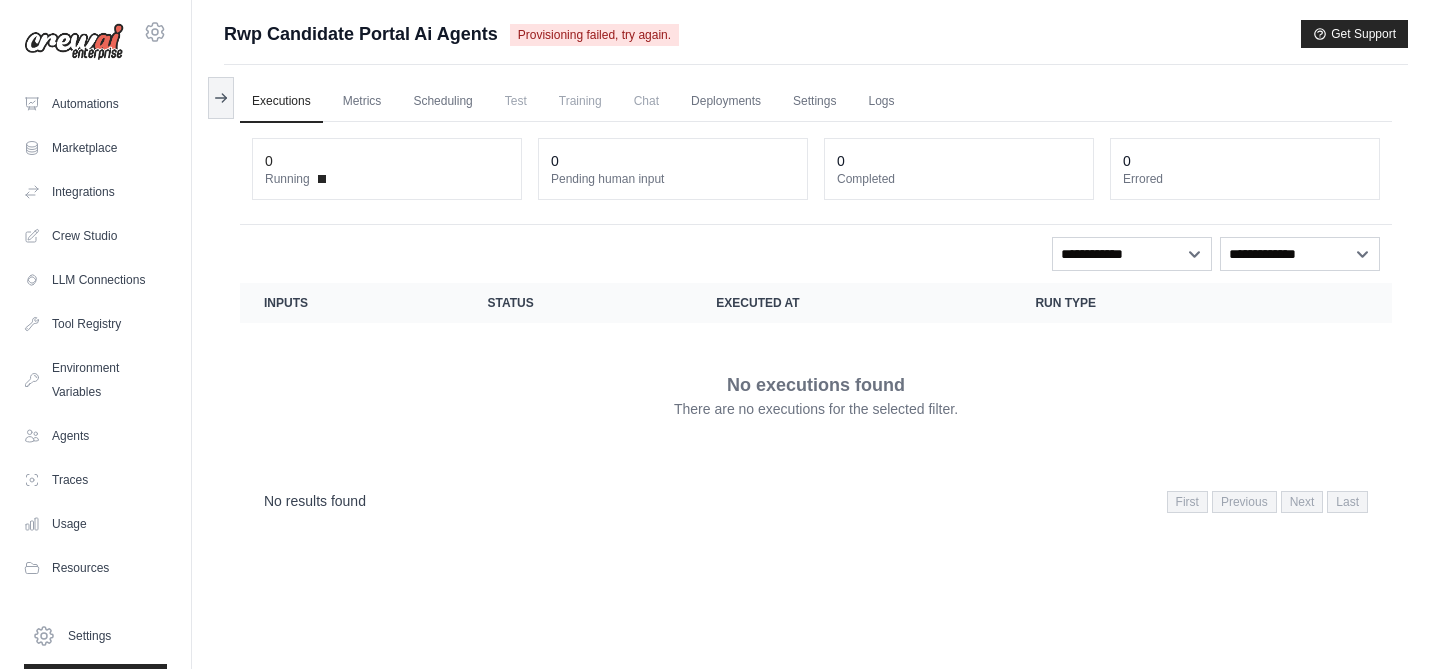 click on "Rwp Candidate Portal Ai Agents" at bounding box center (361, 34) 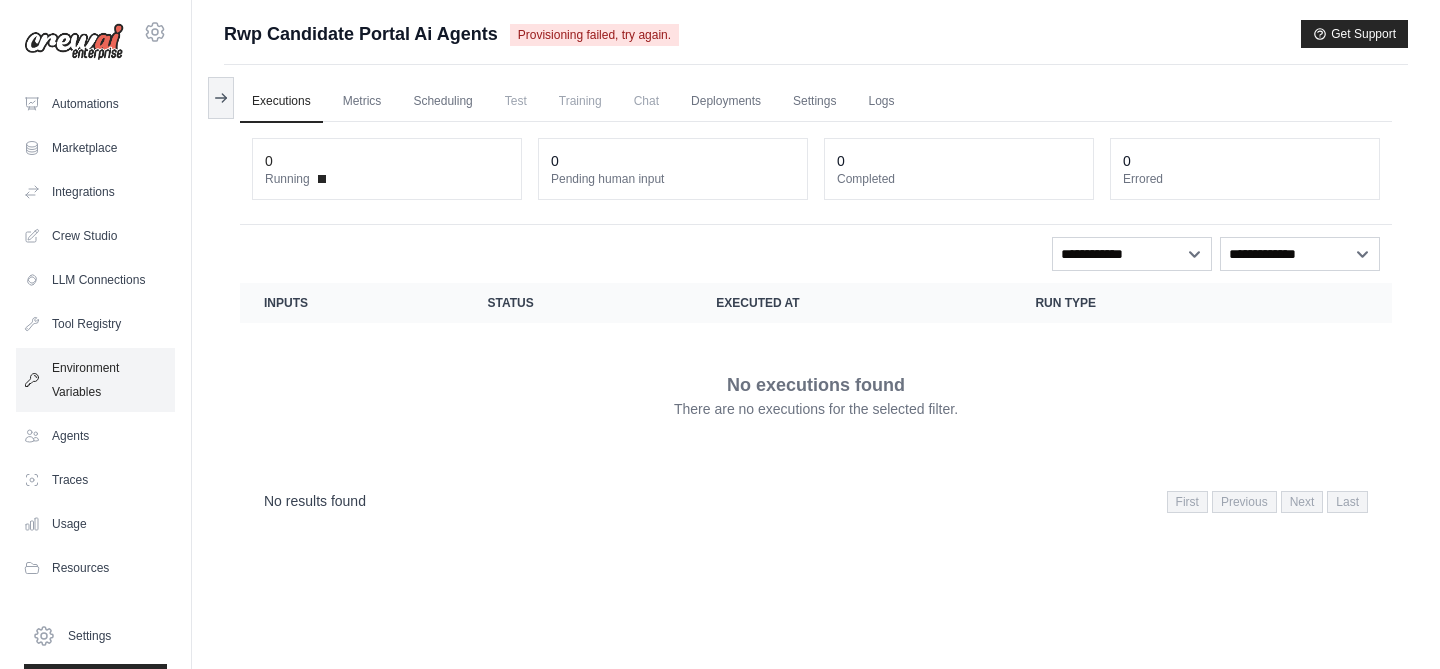 click on "Environment Variables" at bounding box center [95, 380] 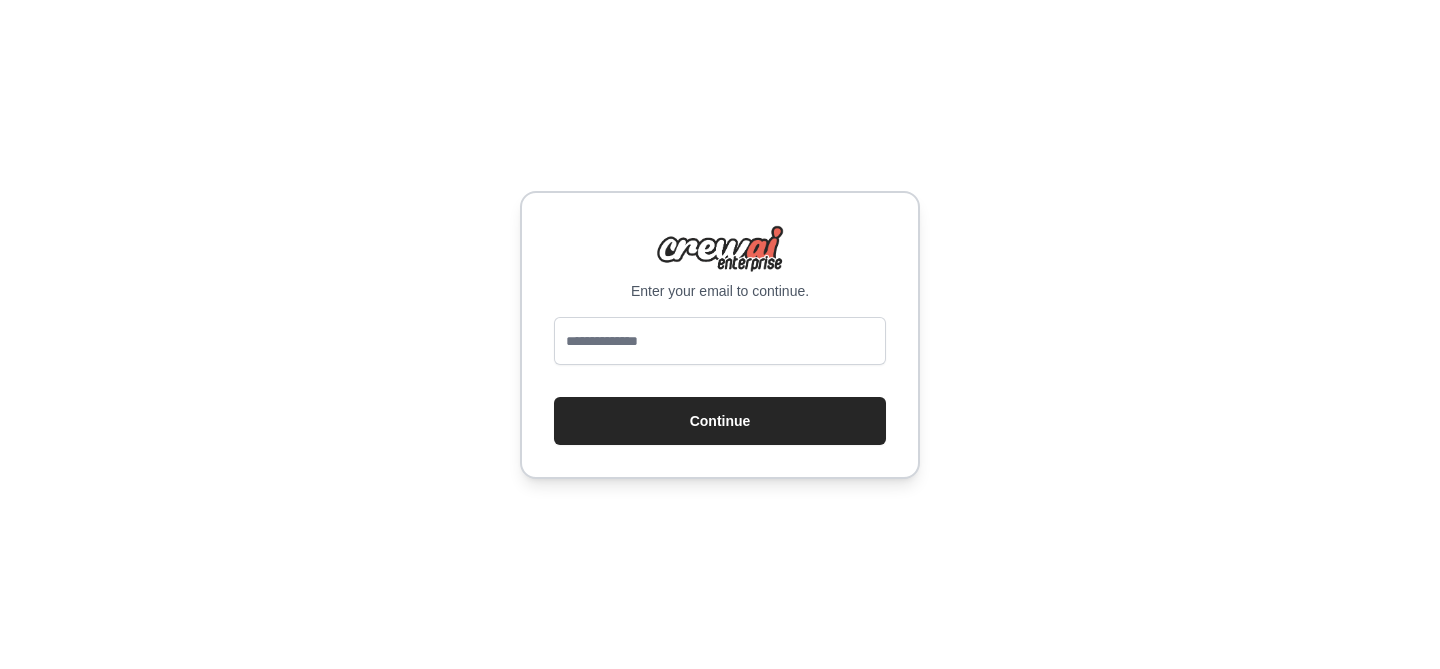 scroll, scrollTop: 0, scrollLeft: 0, axis: both 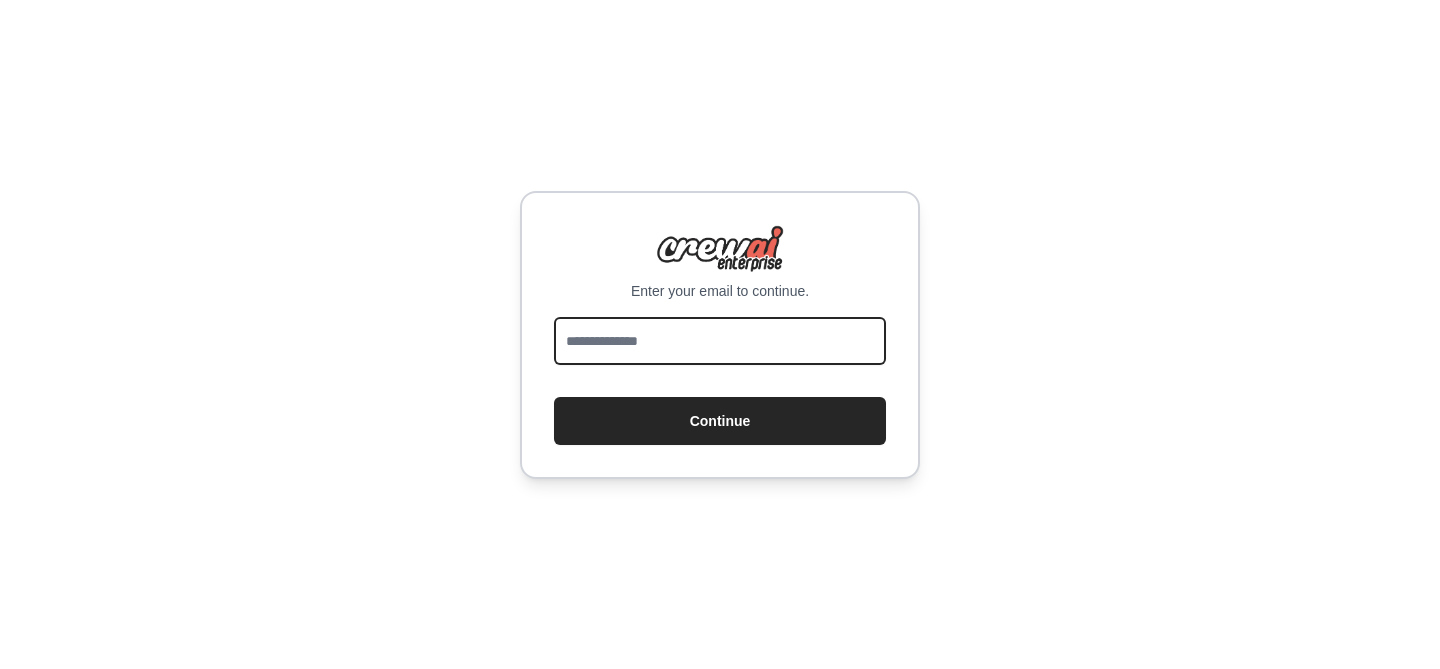 click at bounding box center (720, 341) 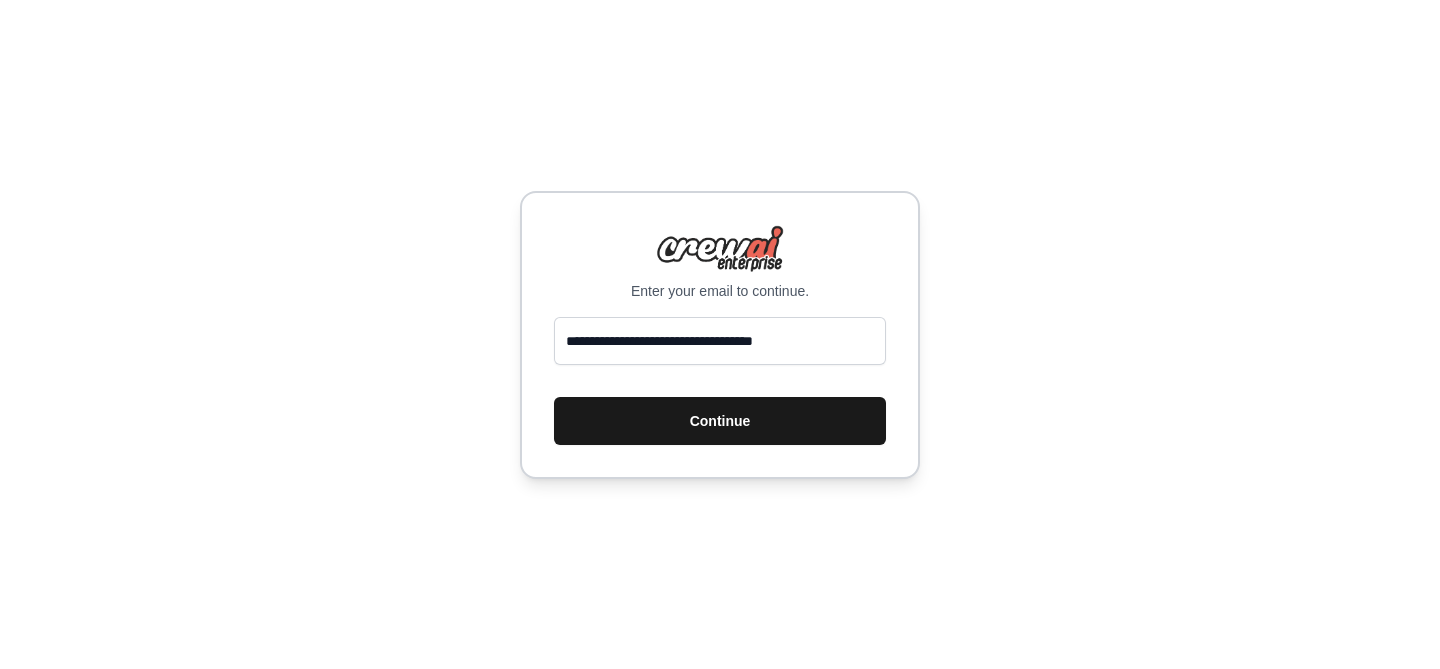 click on "Continue" at bounding box center (720, 421) 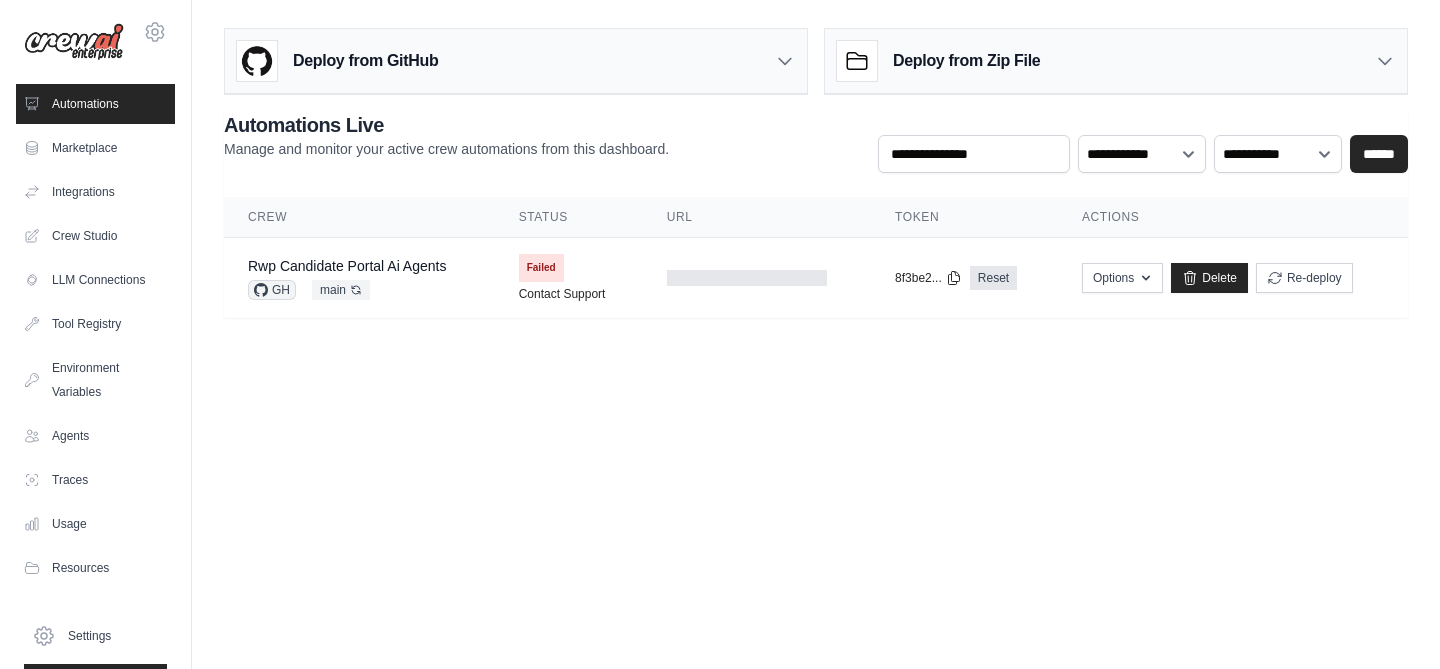 scroll, scrollTop: 0, scrollLeft: 0, axis: both 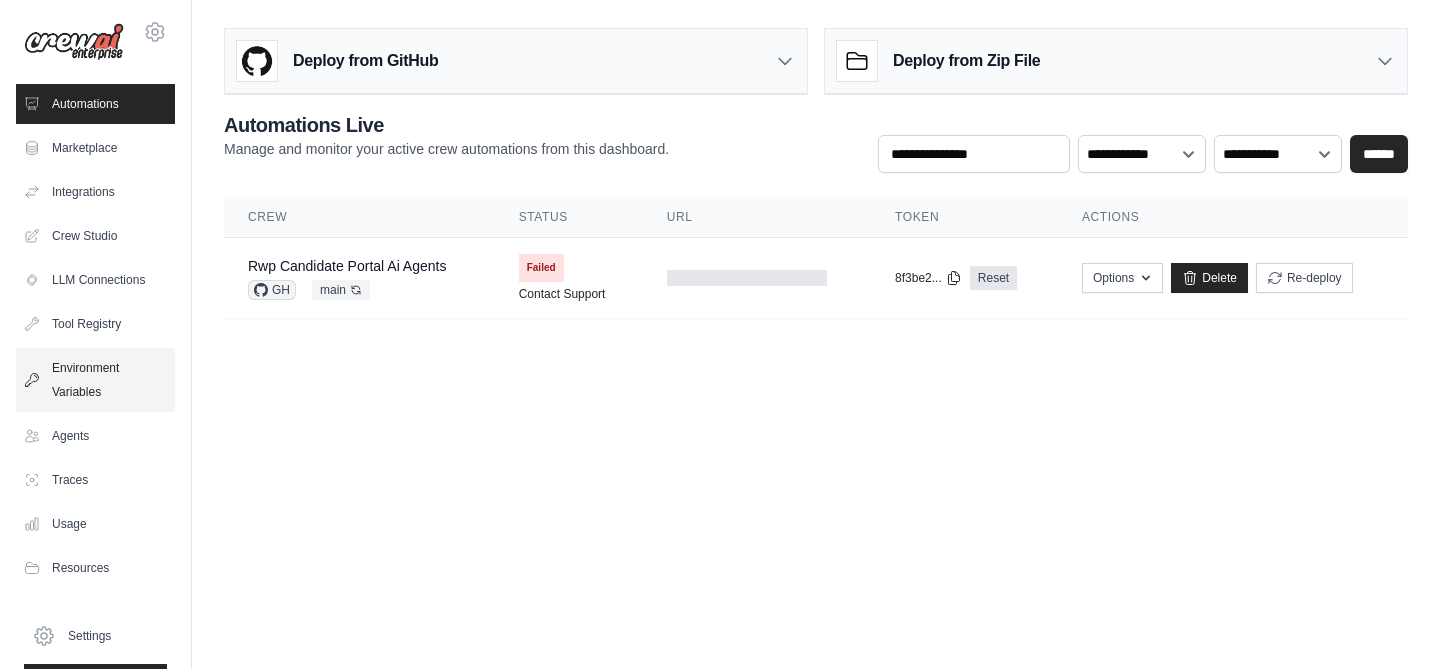 click on "Environment Variables" at bounding box center [95, 380] 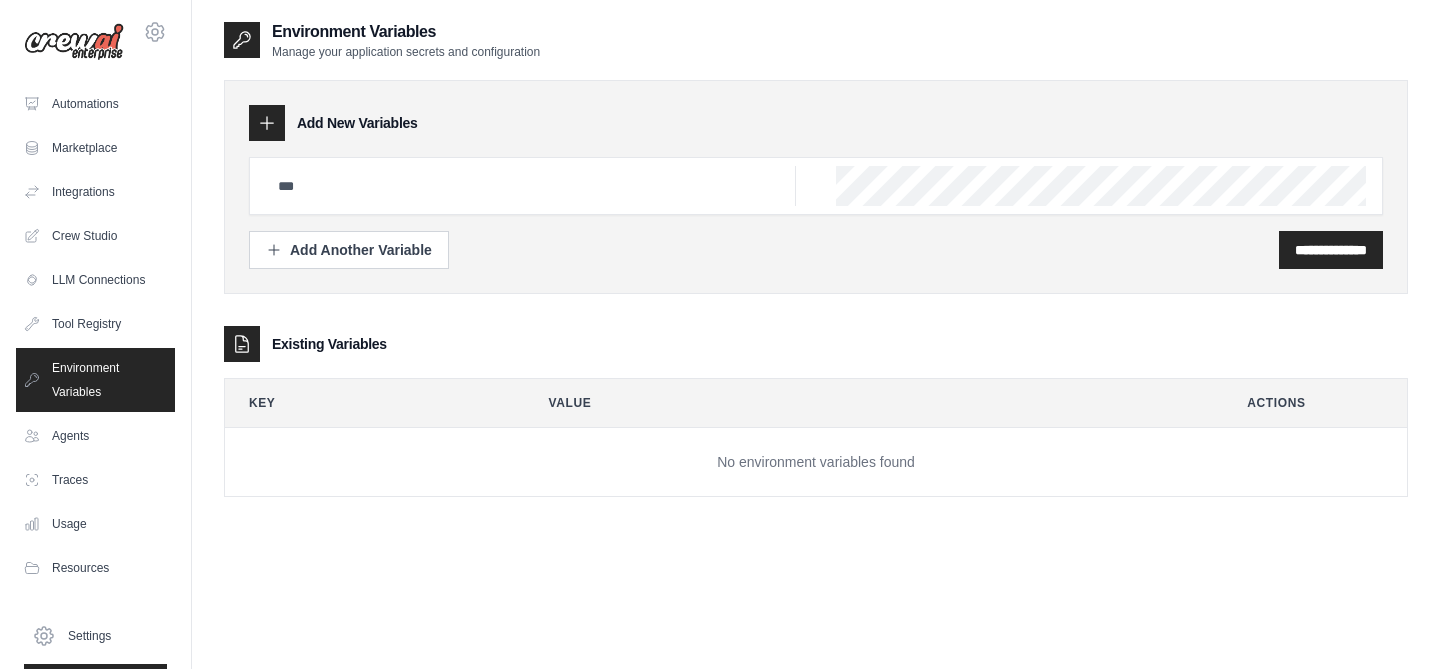 click 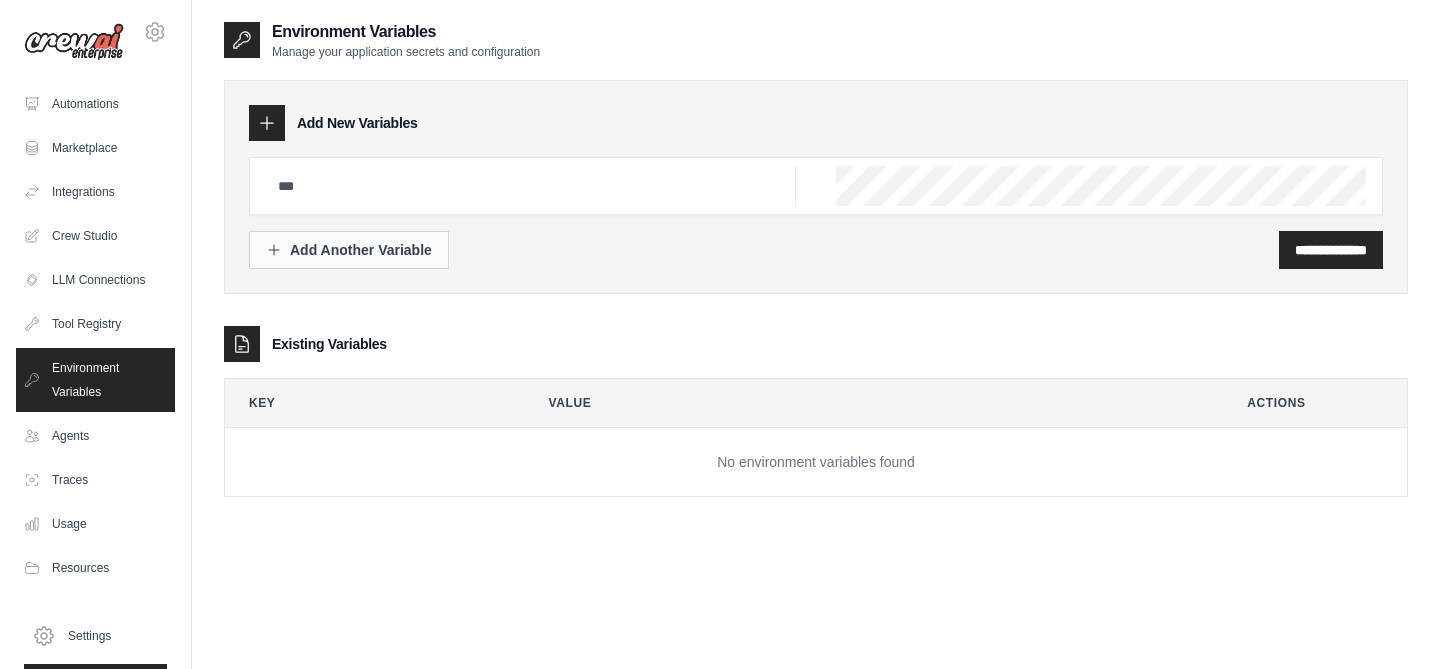 click on "Add Another Variable" at bounding box center (349, 250) 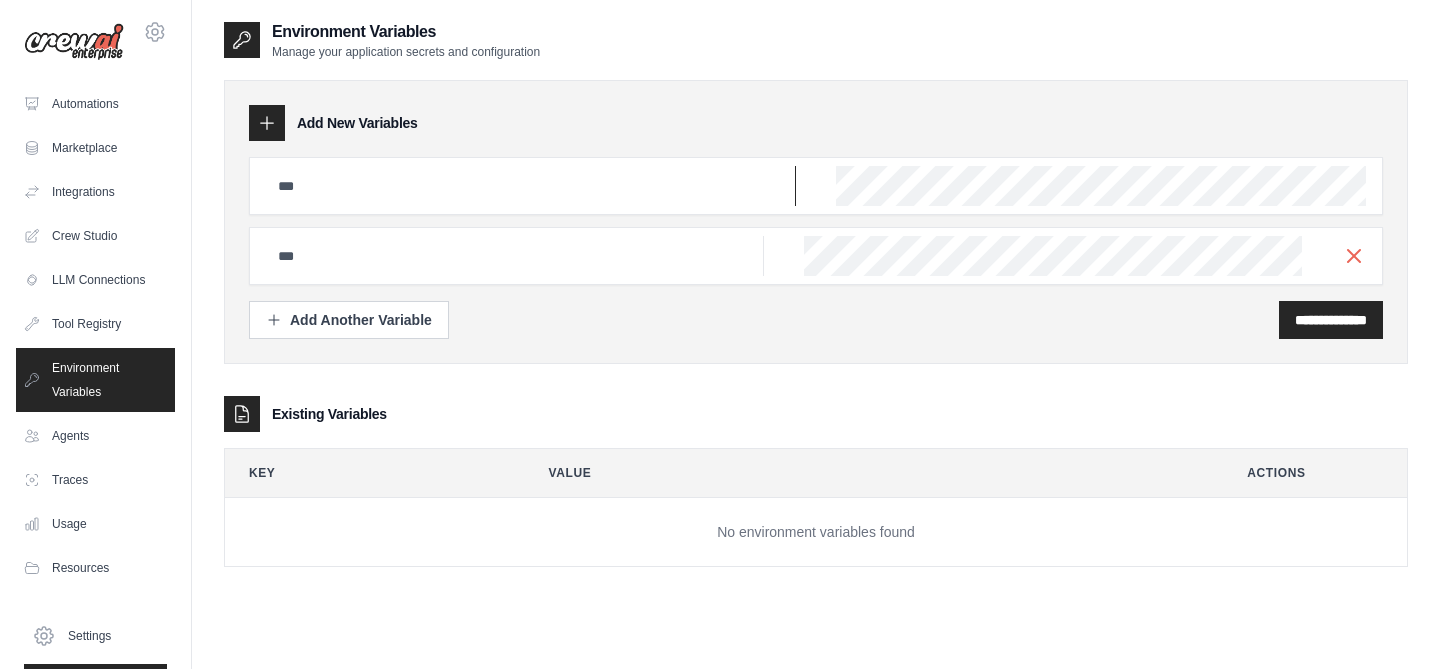click at bounding box center (531, 186) 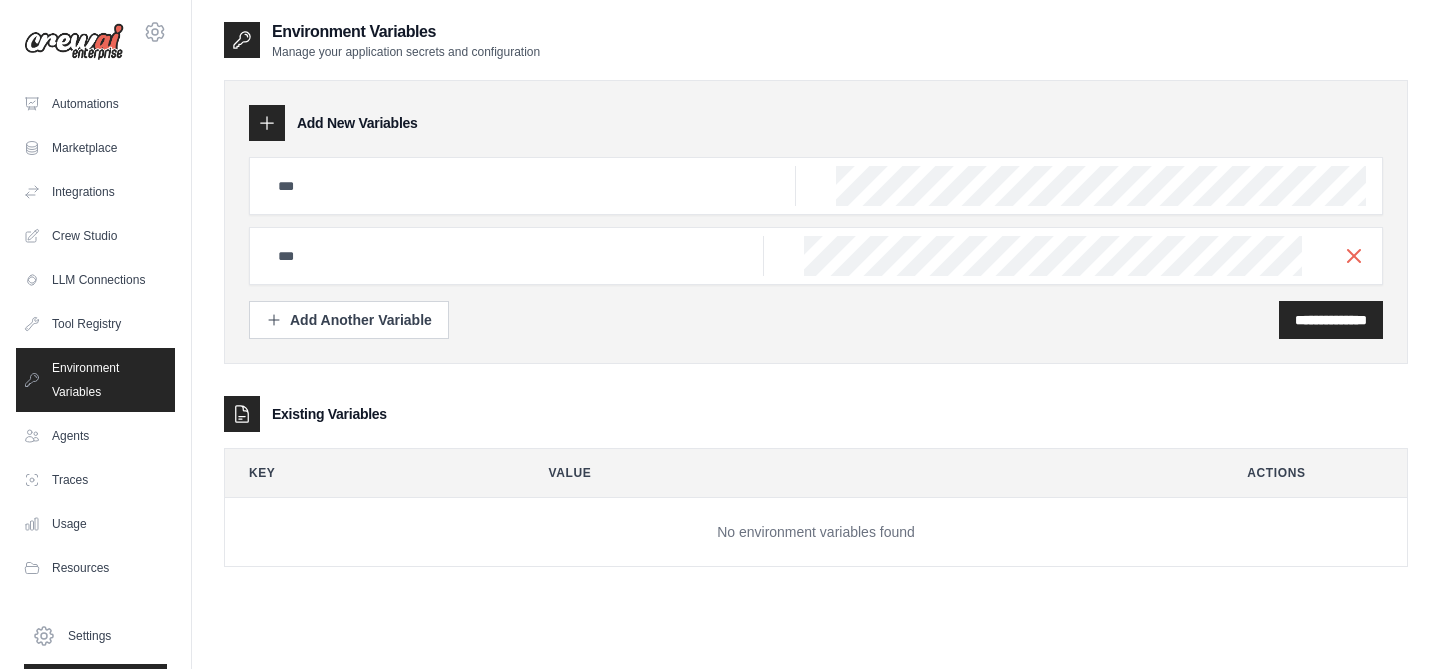 click on "Value" at bounding box center [866, 473] 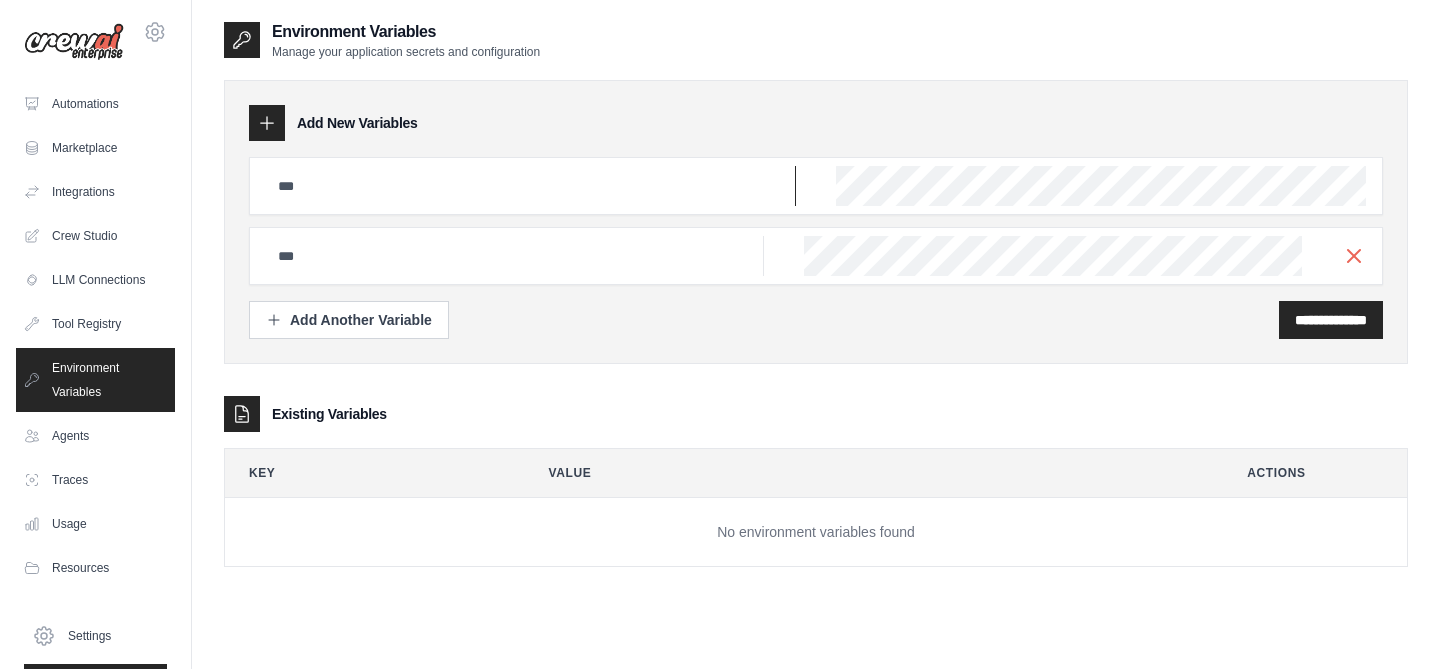click at bounding box center [531, 186] 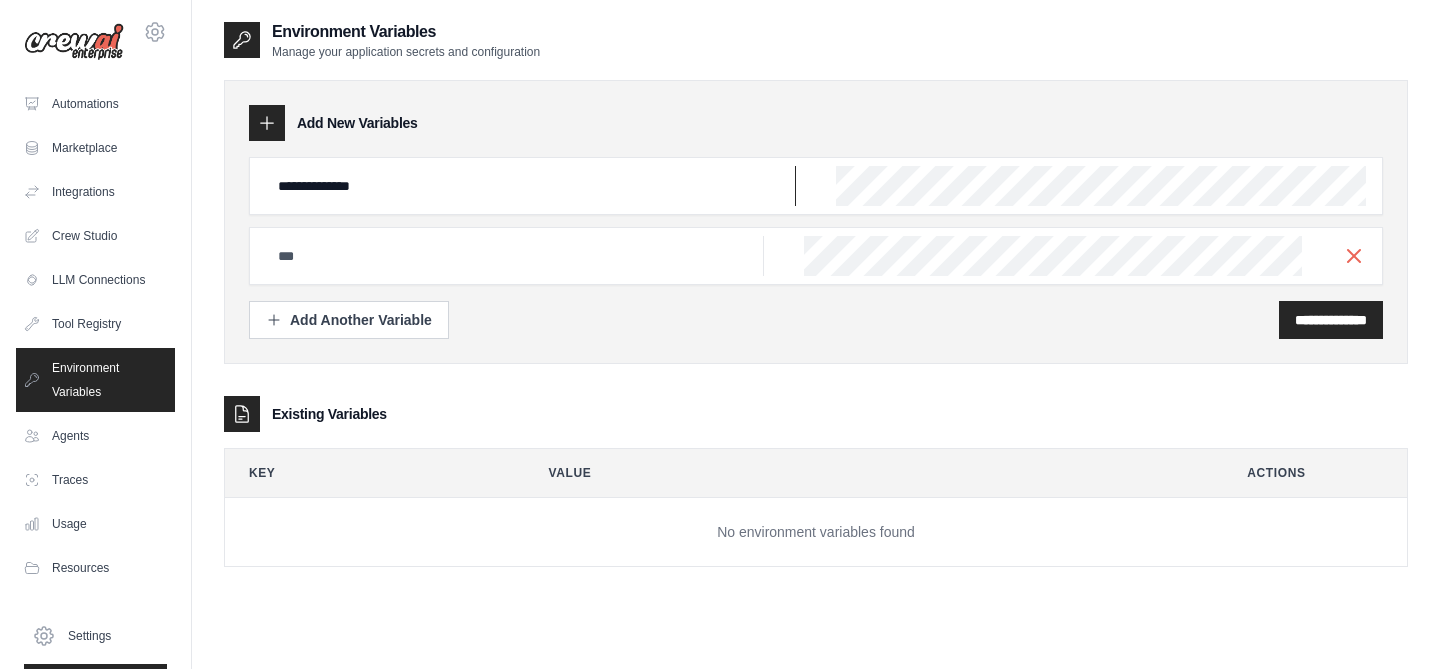 type on "**********" 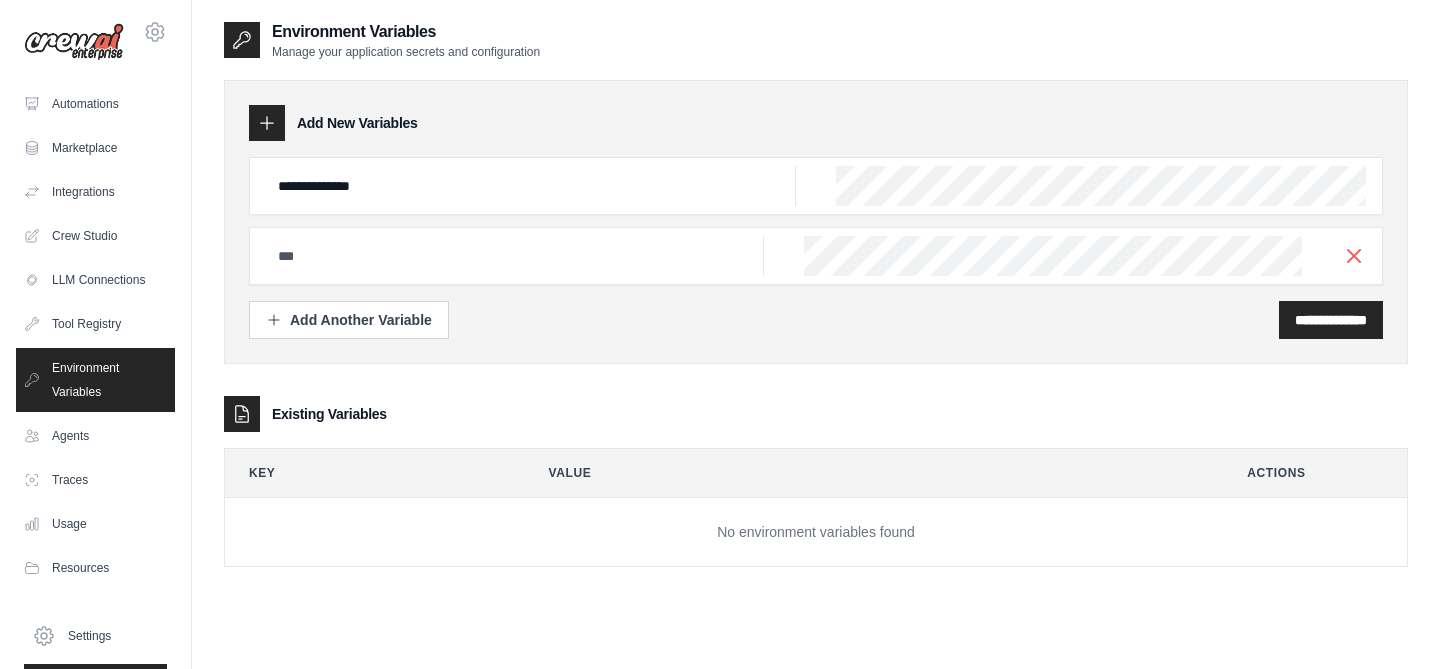 scroll, scrollTop: 0, scrollLeft: 847, axis: horizontal 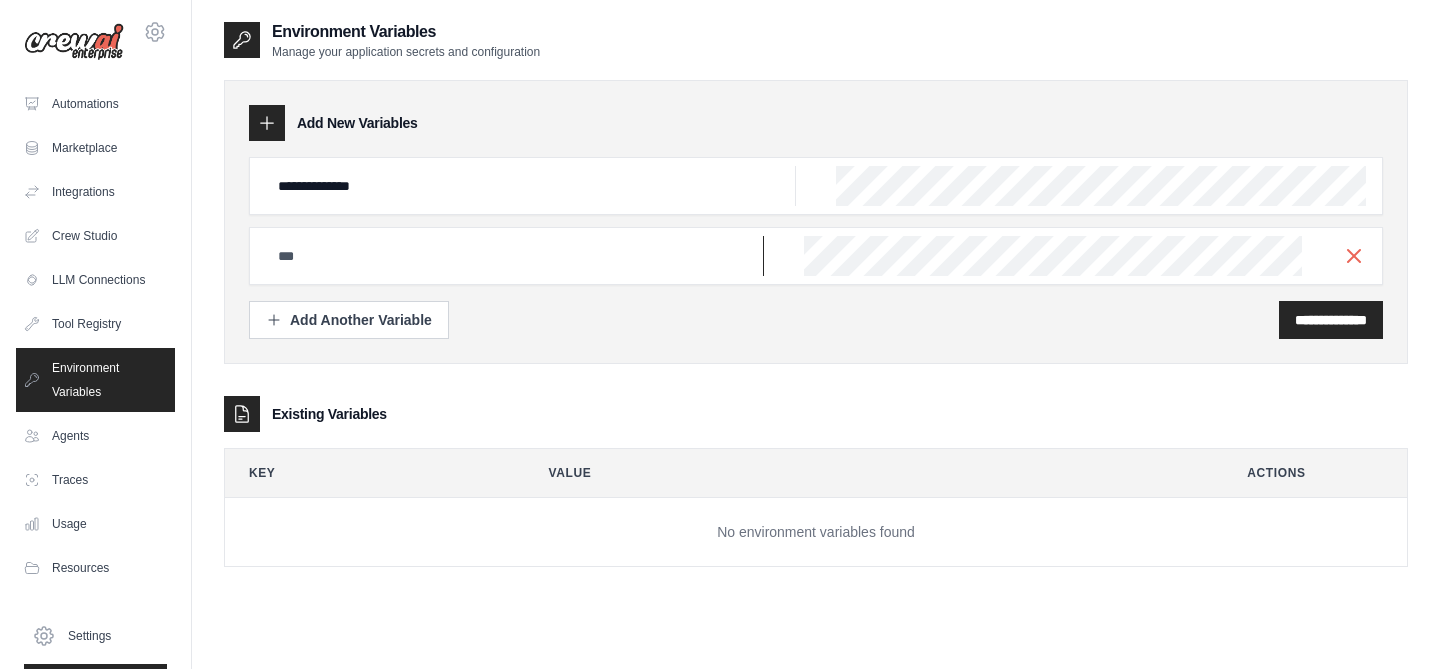 click at bounding box center (531, 186) 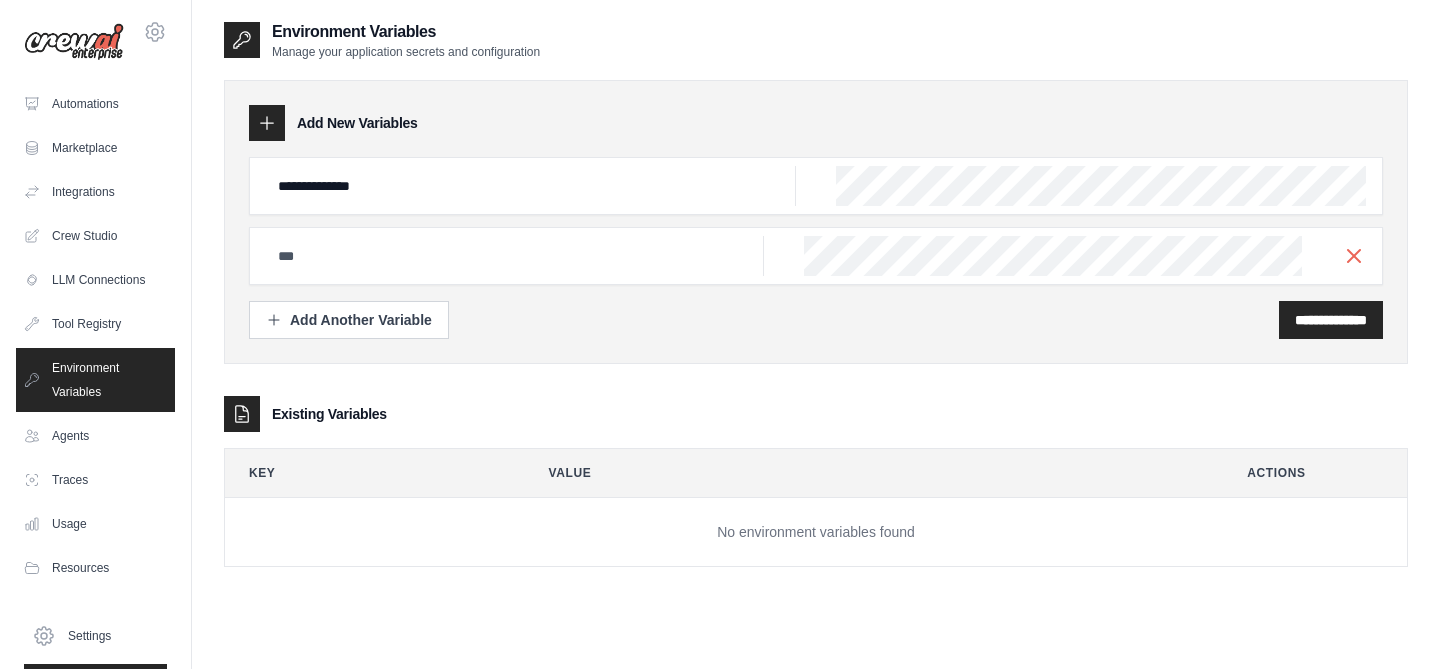 click on "**********" at bounding box center [816, 320] 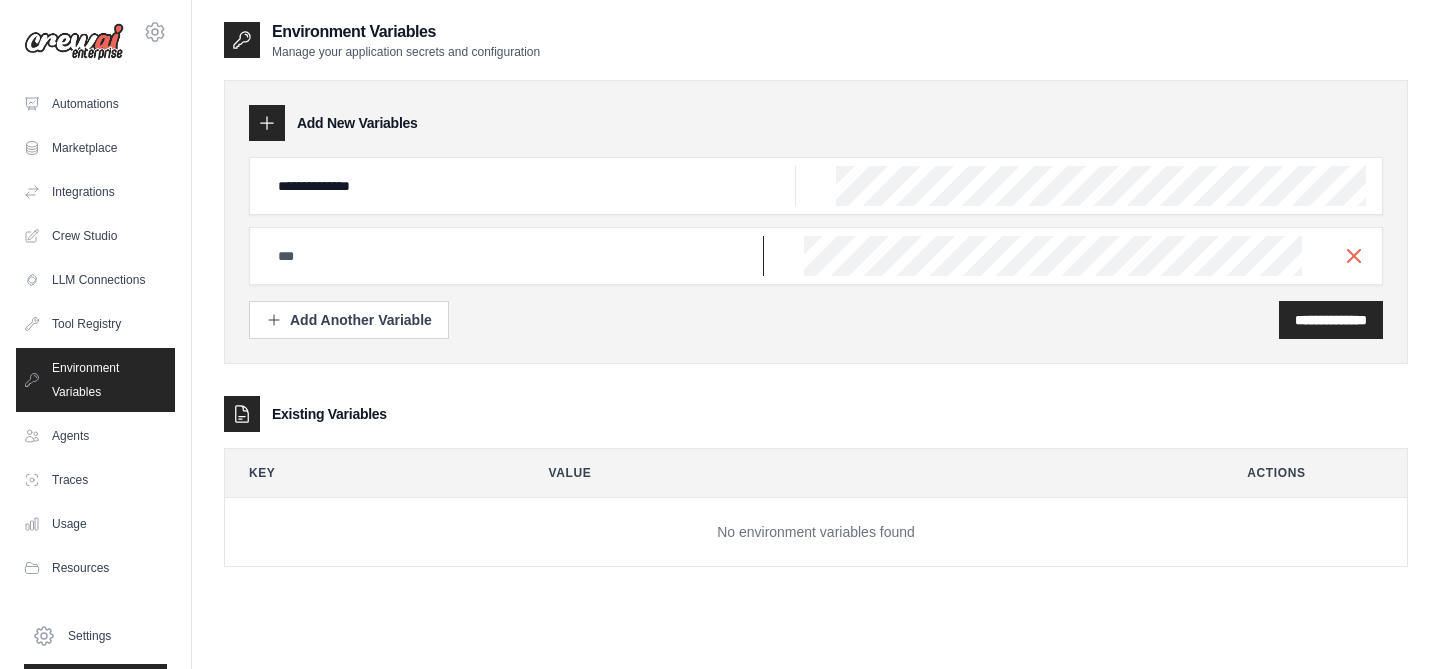 click at bounding box center [531, 186] 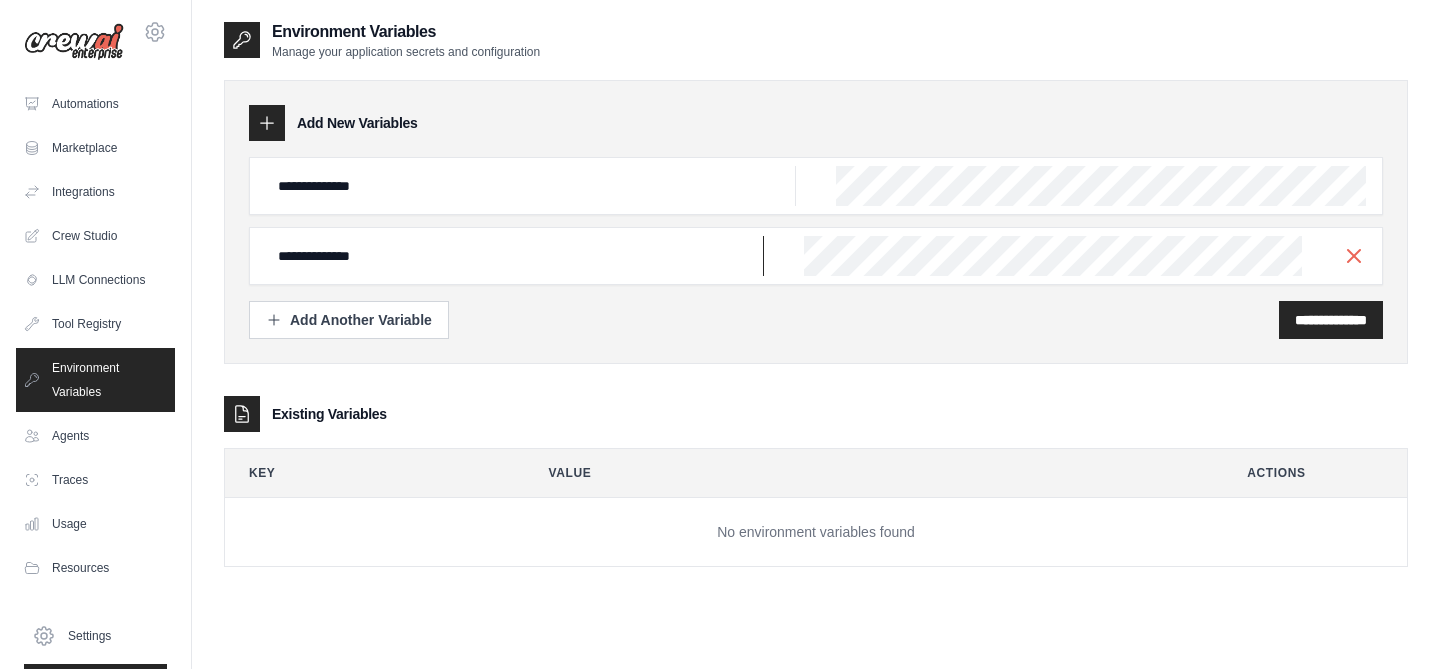 type on "**********" 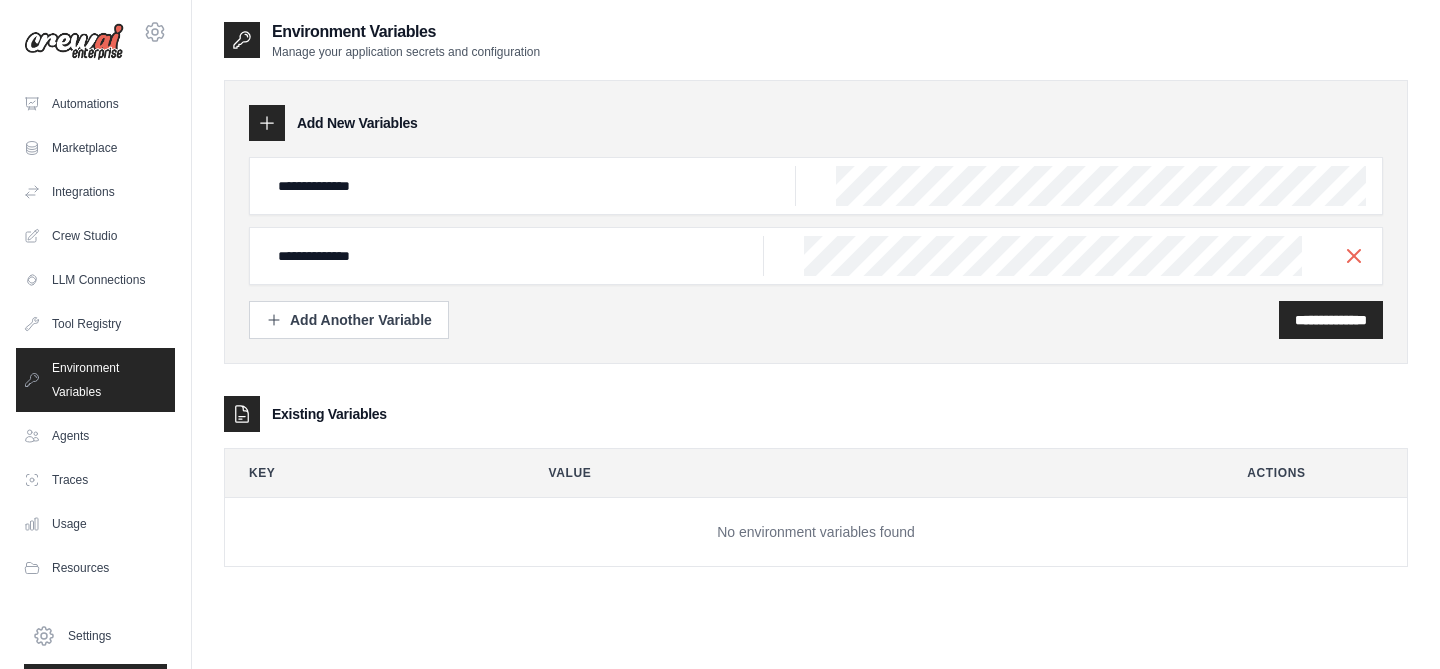 scroll, scrollTop: 0, scrollLeft: 890, axis: horizontal 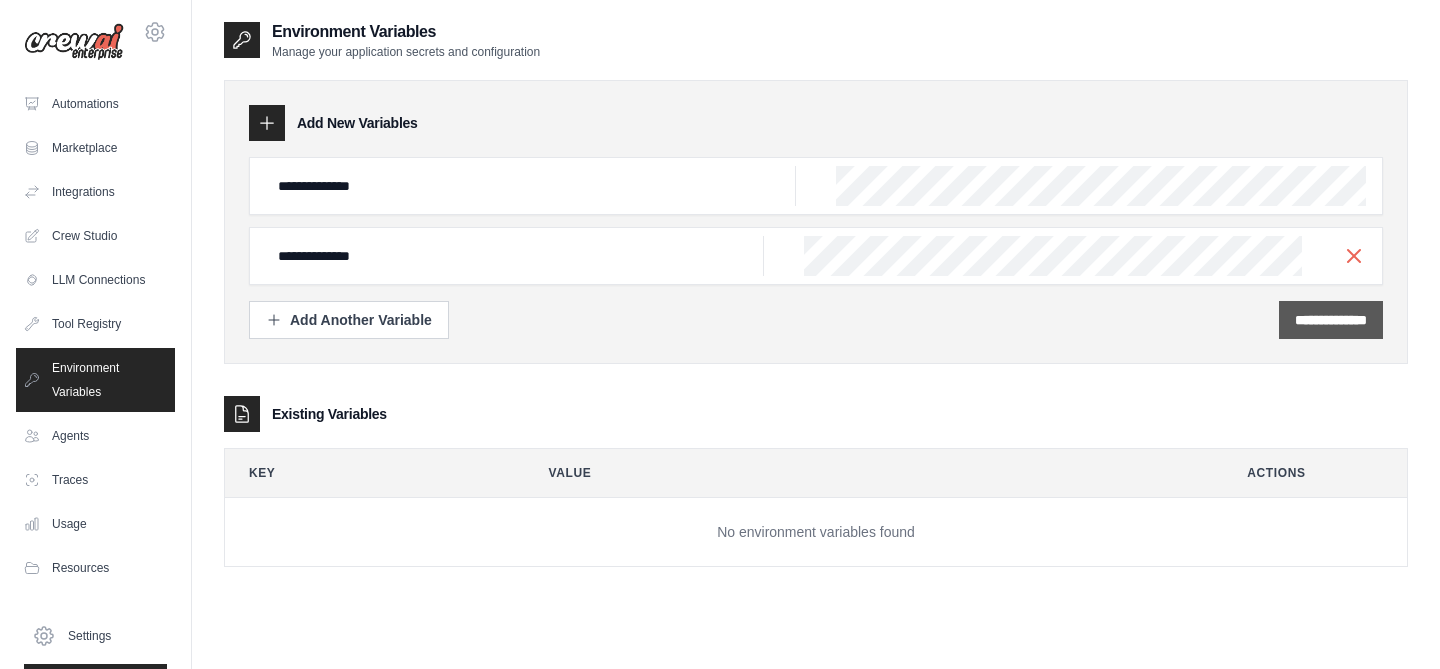 click on "**********" at bounding box center (1331, 320) 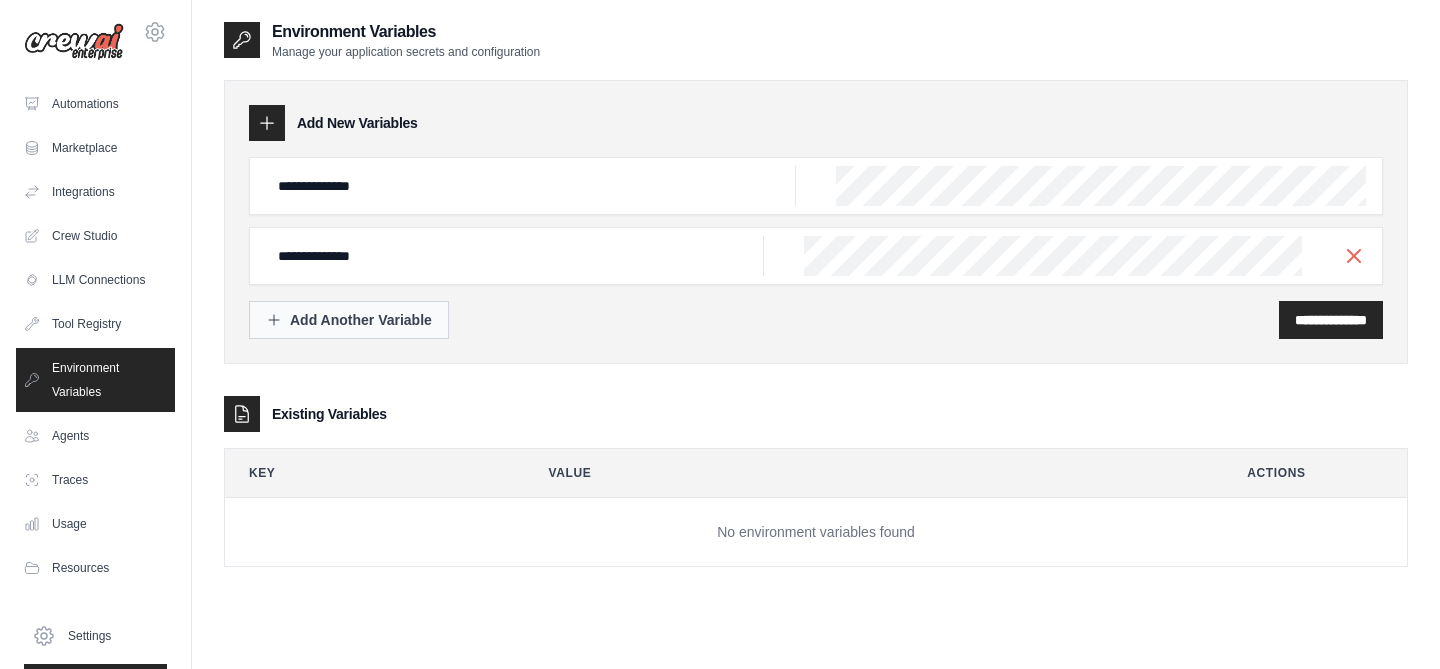 click on "Add Another Variable" at bounding box center (349, 320) 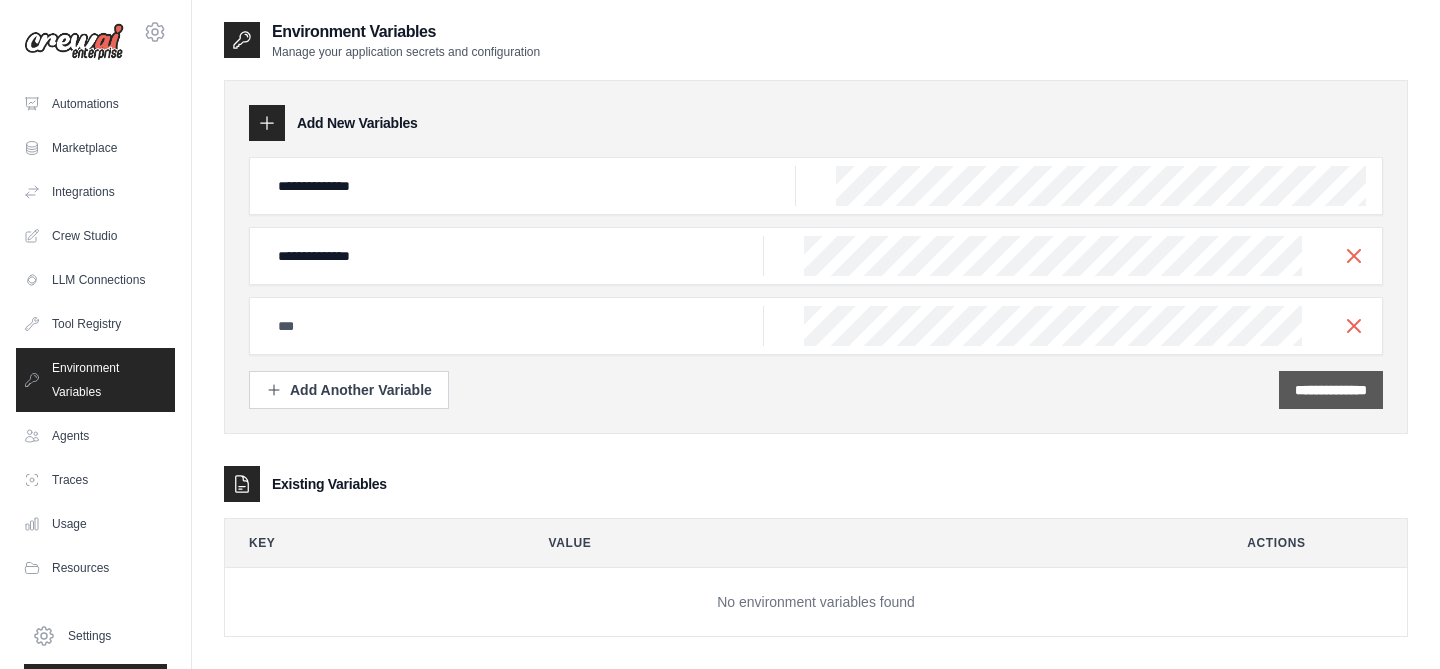 click on "**********" at bounding box center [1331, 390] 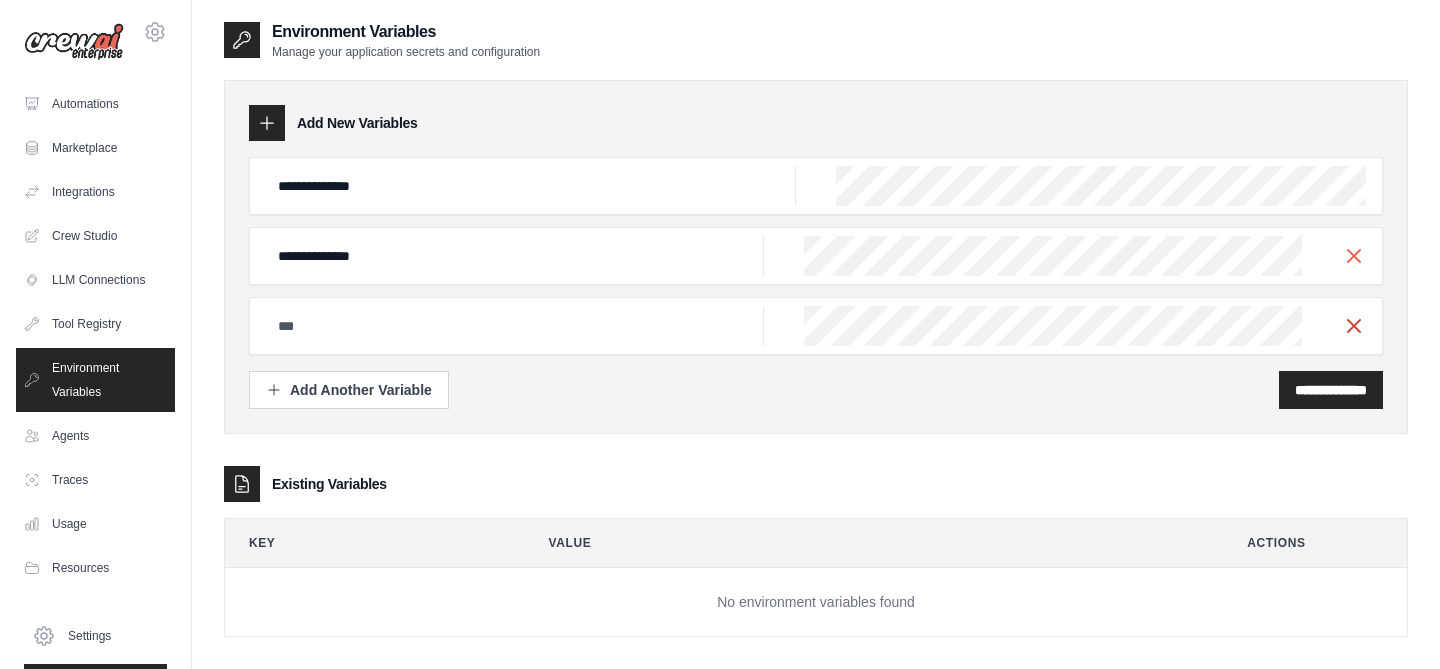 click 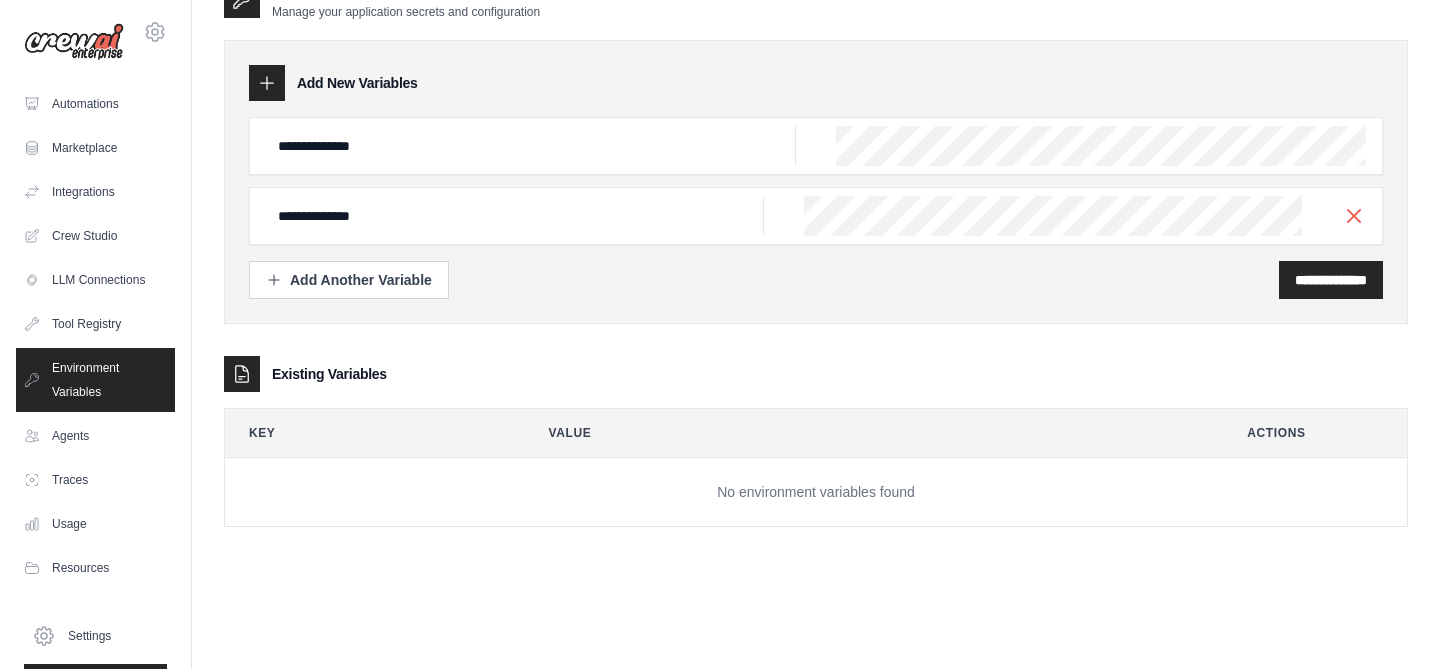 scroll, scrollTop: 0, scrollLeft: 0, axis: both 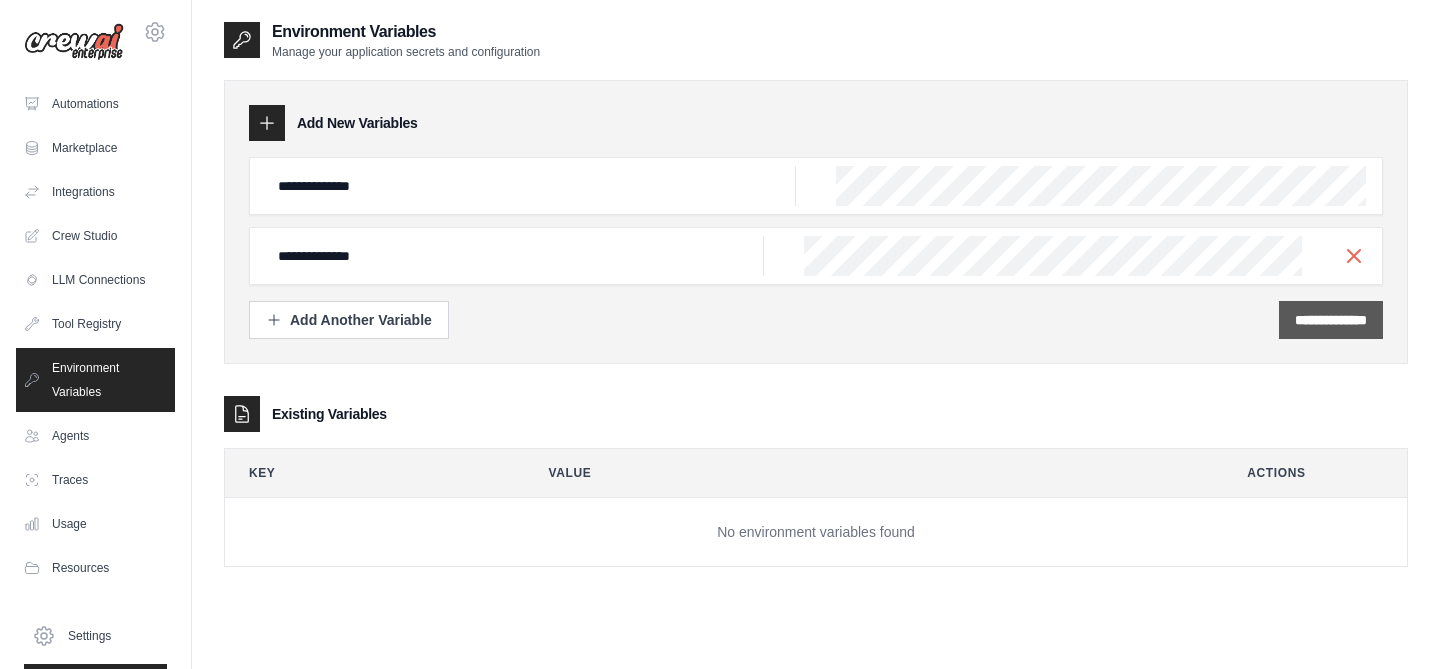 click on "**********" at bounding box center [1331, 320] 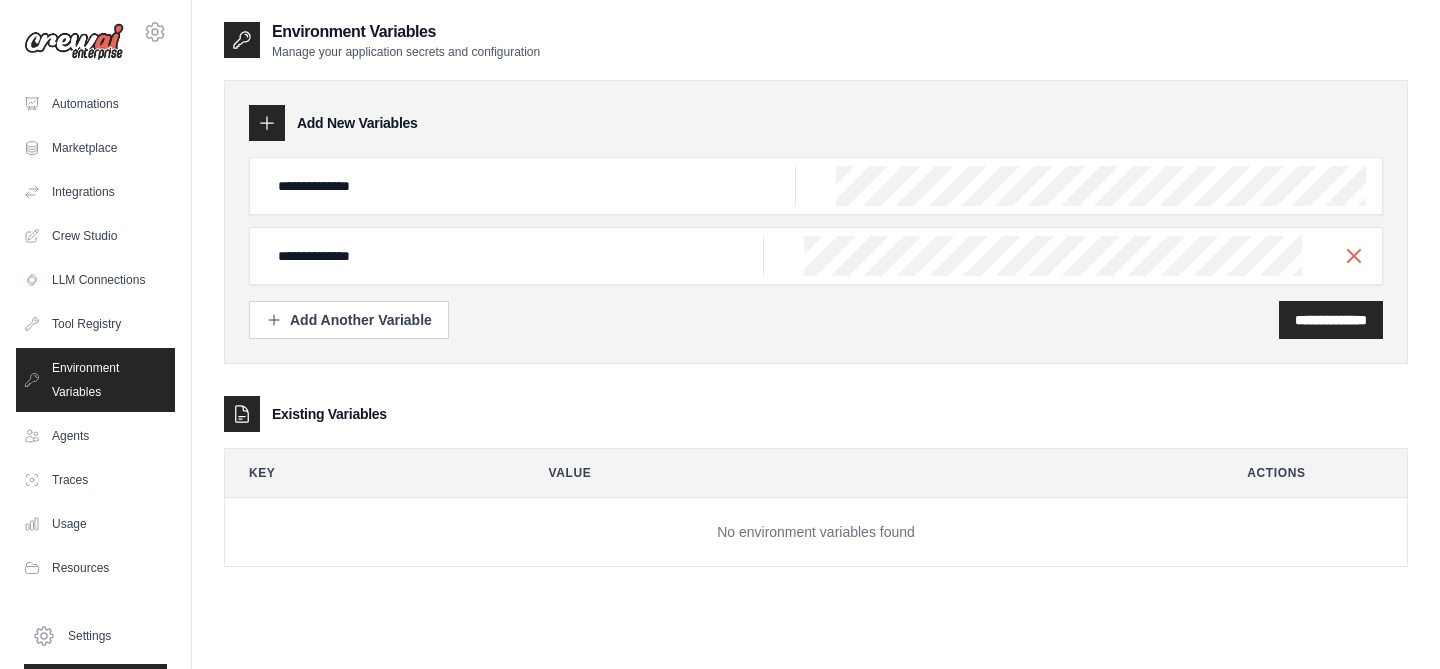 click on "**********" at bounding box center [816, 222] 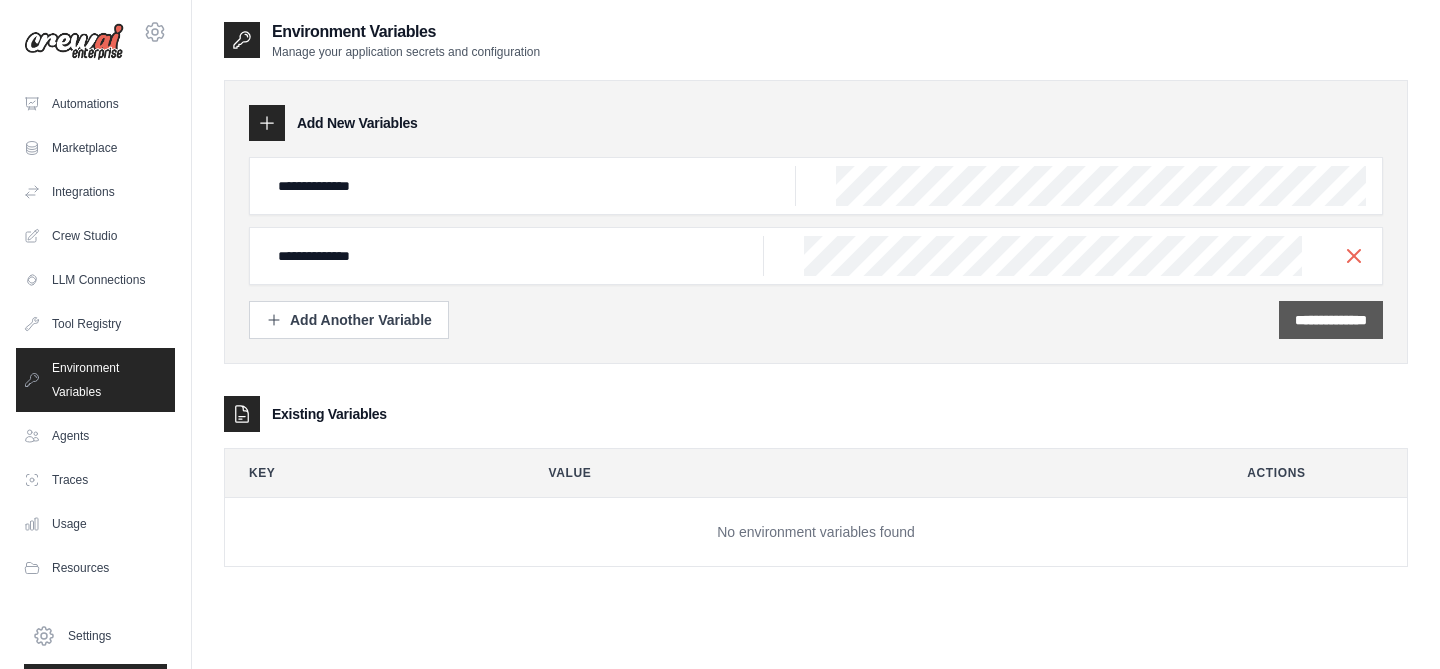 click on "**********" at bounding box center [1331, 320] 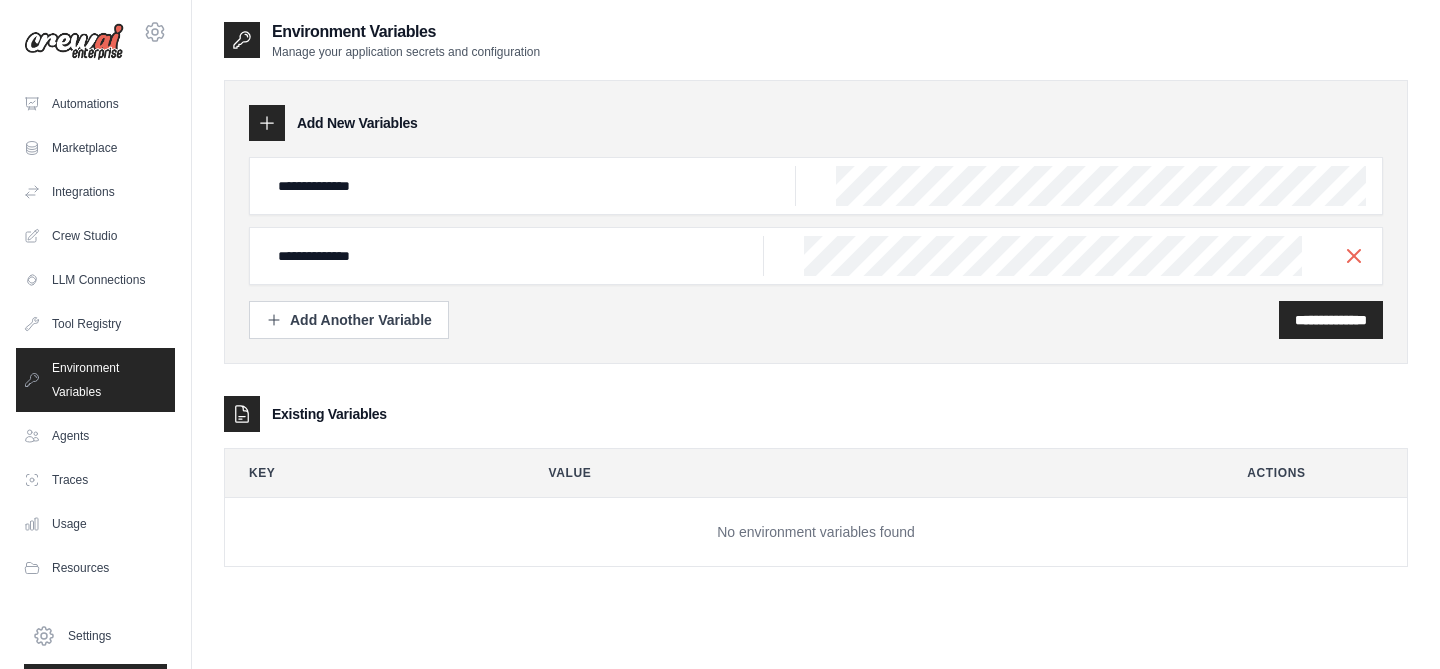 click on "**********" at bounding box center (816, 320) 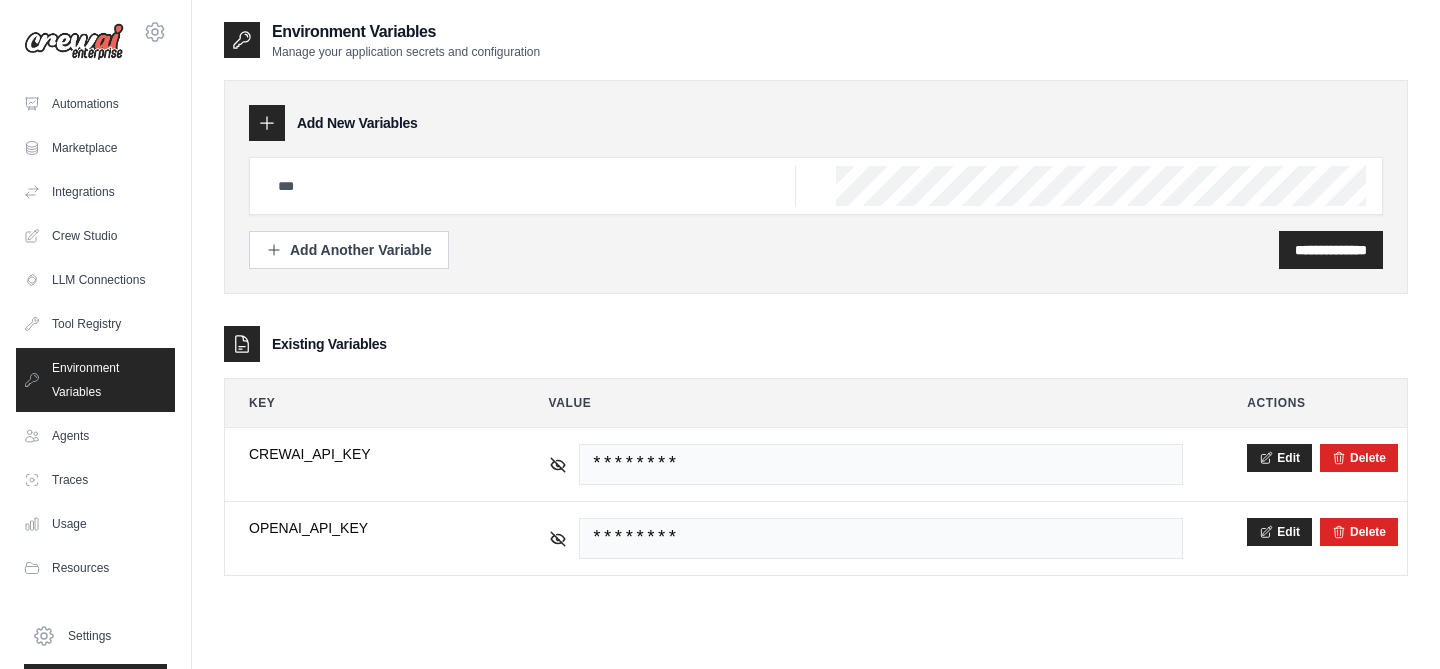 scroll, scrollTop: 0, scrollLeft: 0, axis: both 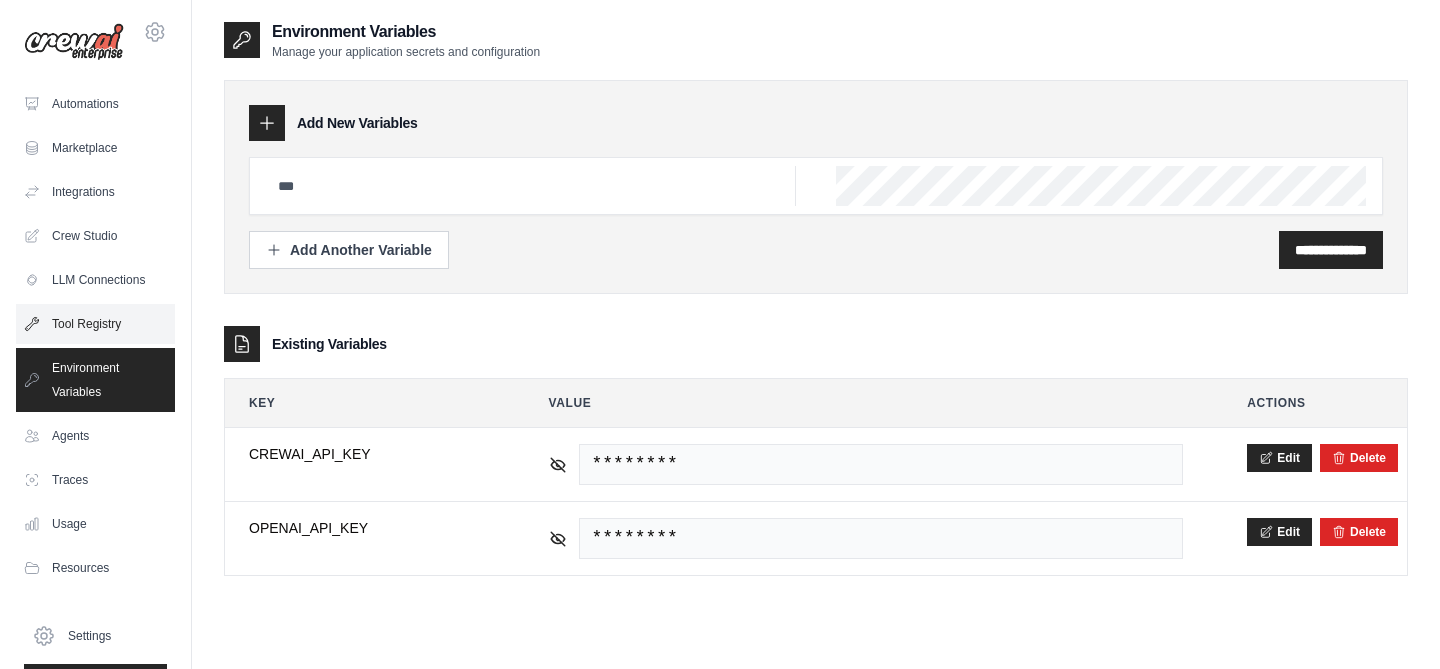 click on "Tool Registry" at bounding box center (95, 324) 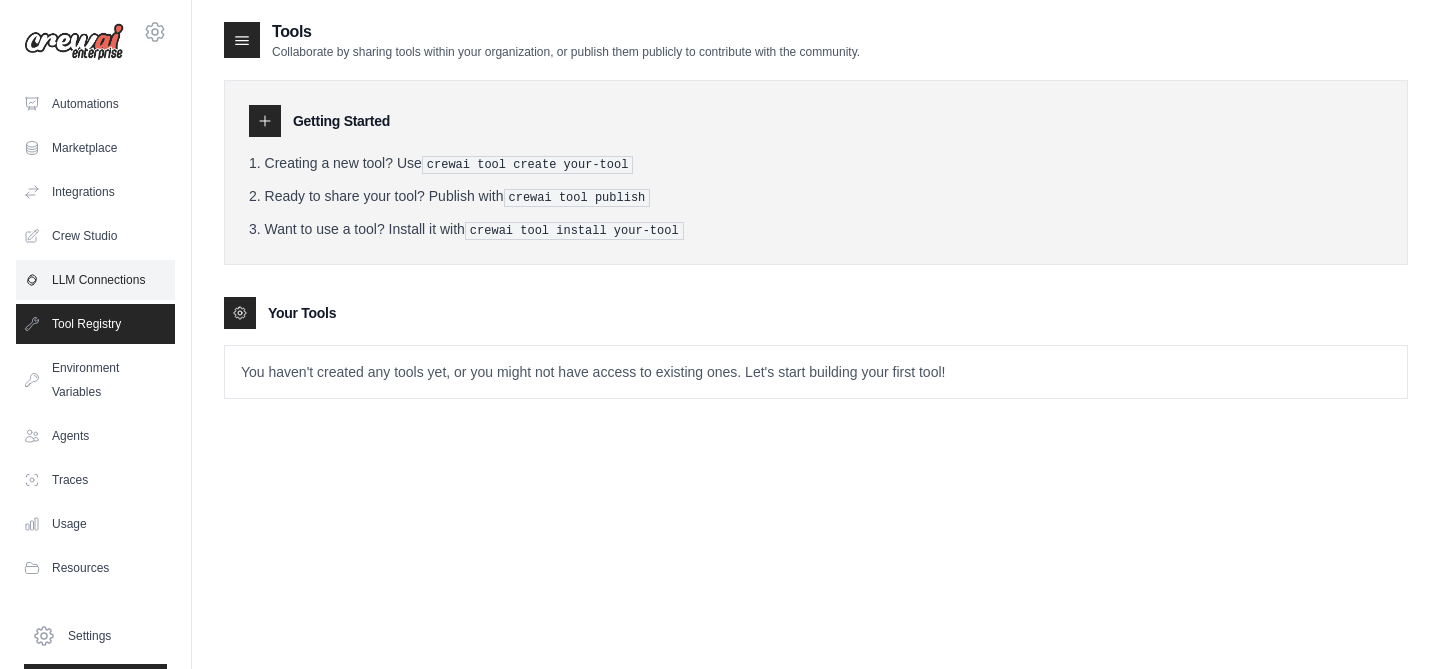 click on "LLM Connections" at bounding box center [95, 280] 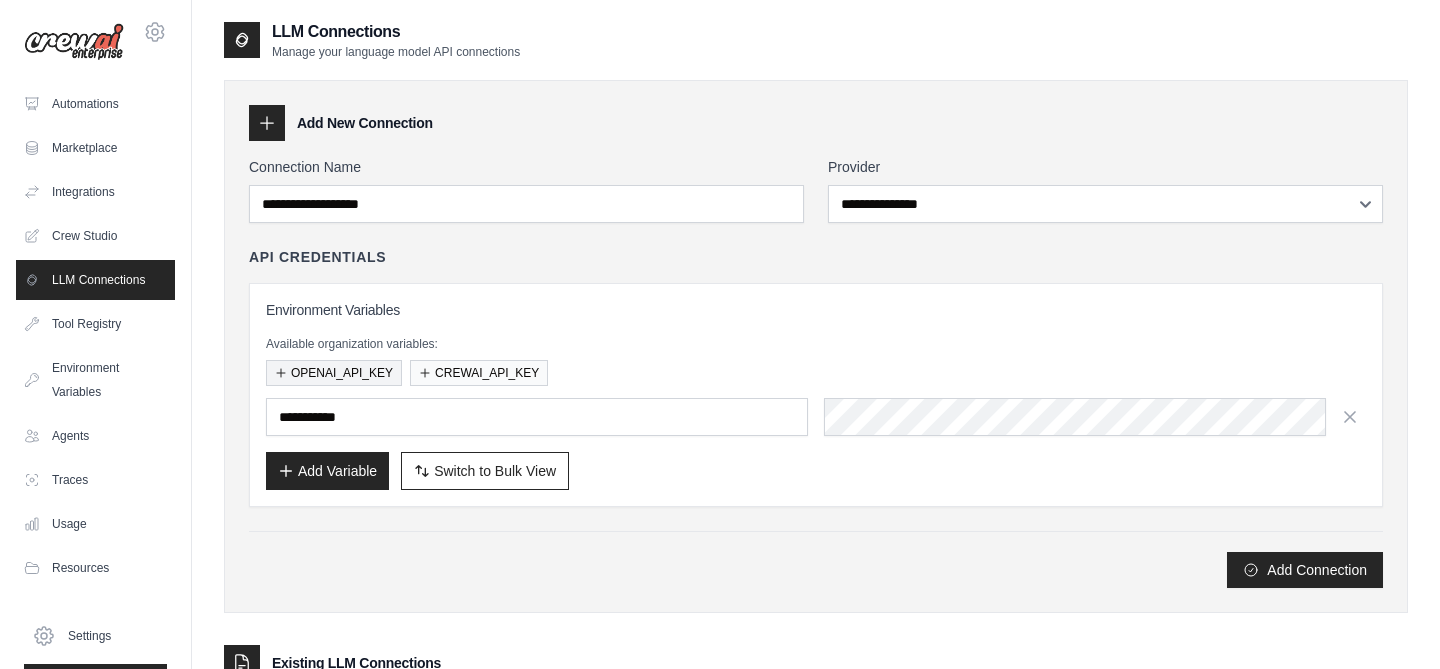 click on "OPENAI_API_KEY" at bounding box center (334, 373) 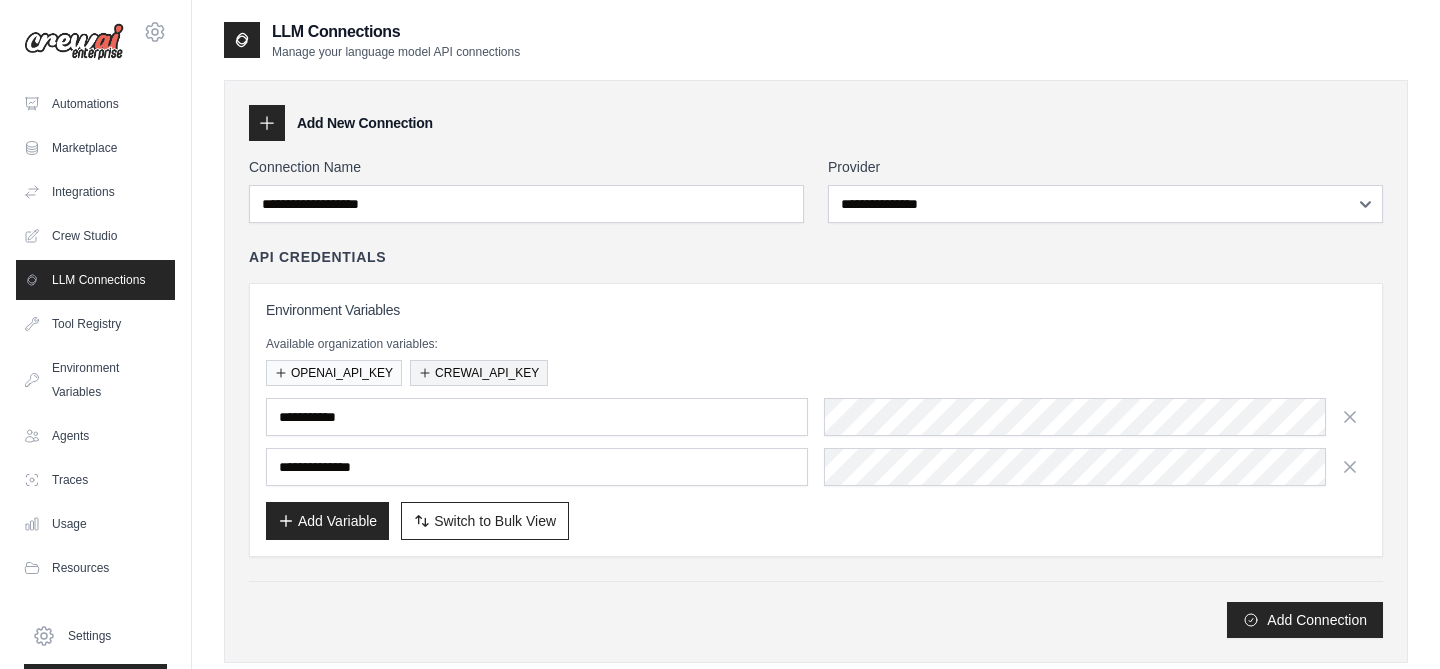 click on "CREWAI_API_KEY" at bounding box center [479, 373] 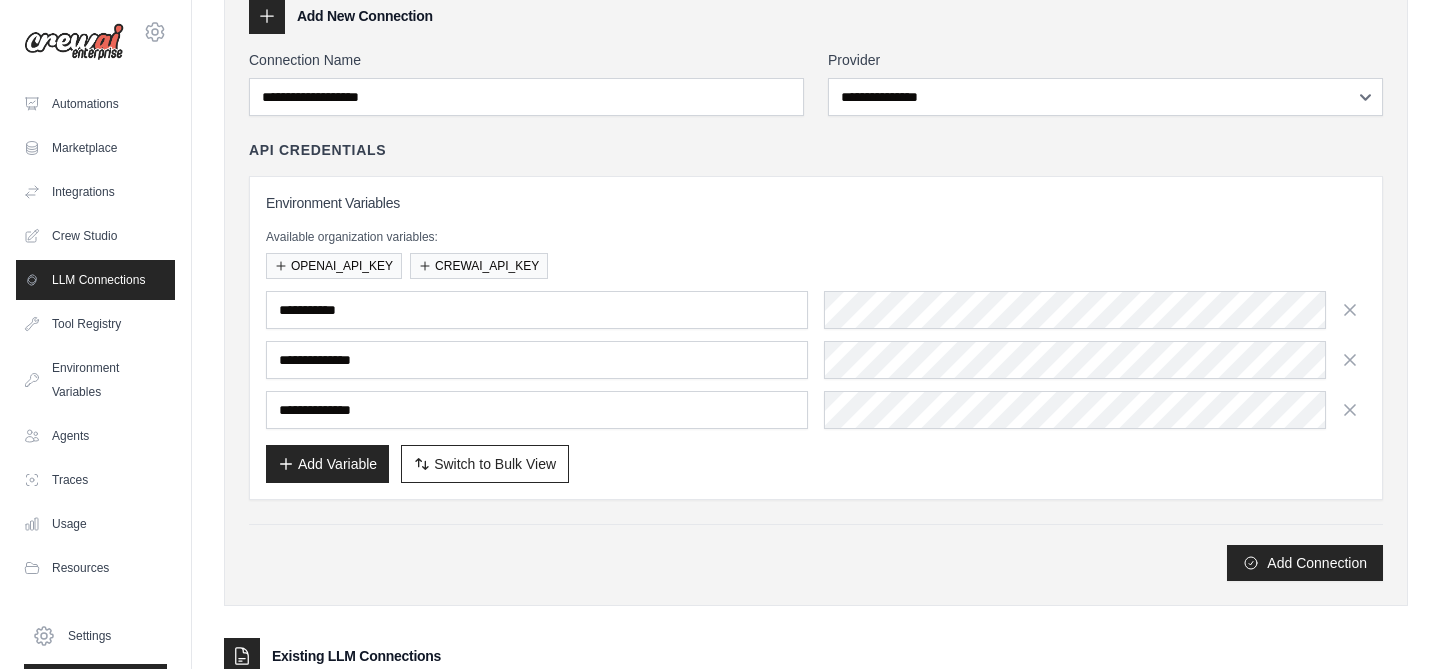 scroll, scrollTop: 5, scrollLeft: 0, axis: vertical 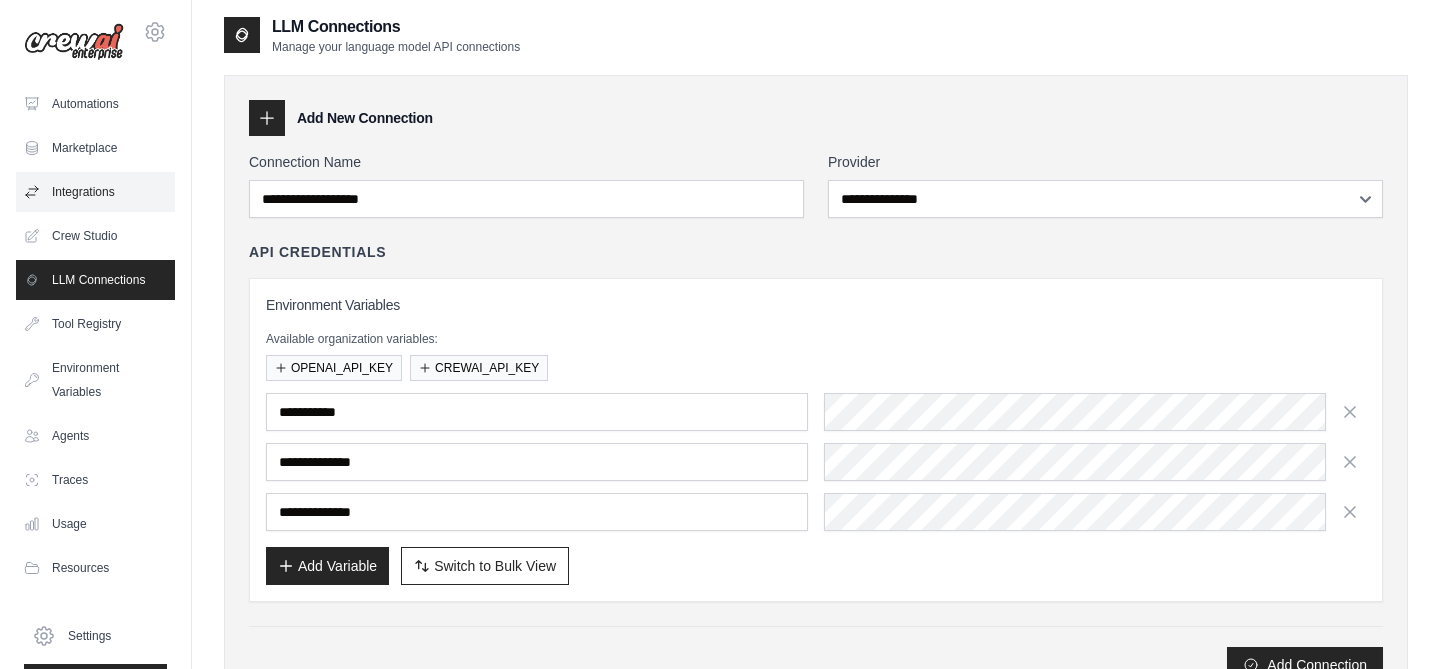 click on "Integrations" at bounding box center (95, 192) 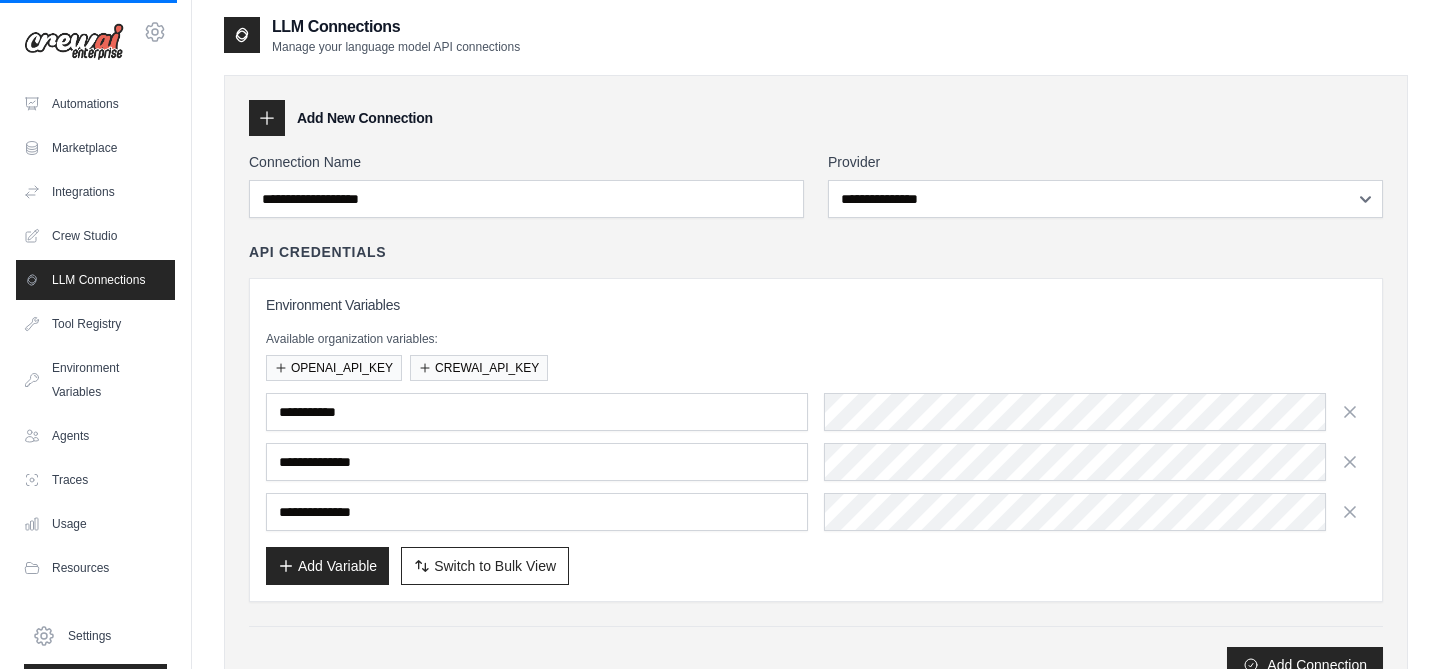 scroll, scrollTop: 0, scrollLeft: 0, axis: both 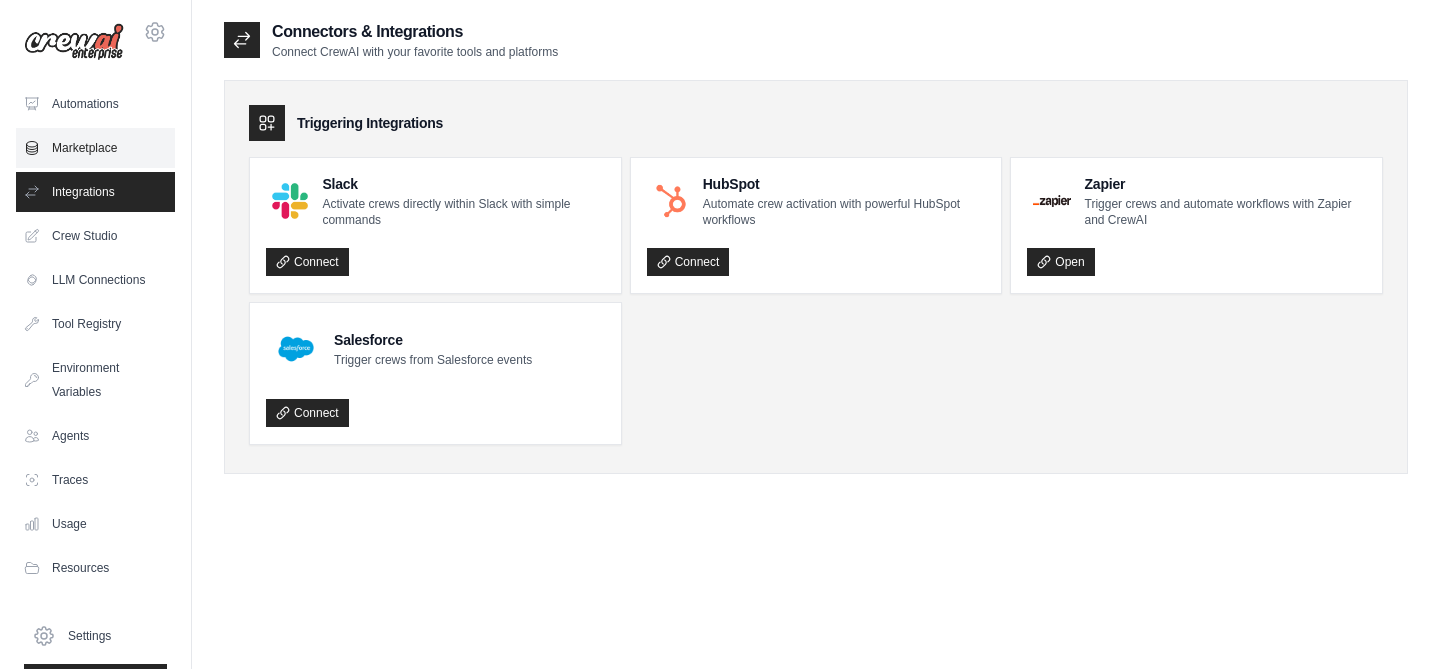click on "Marketplace" at bounding box center (95, 148) 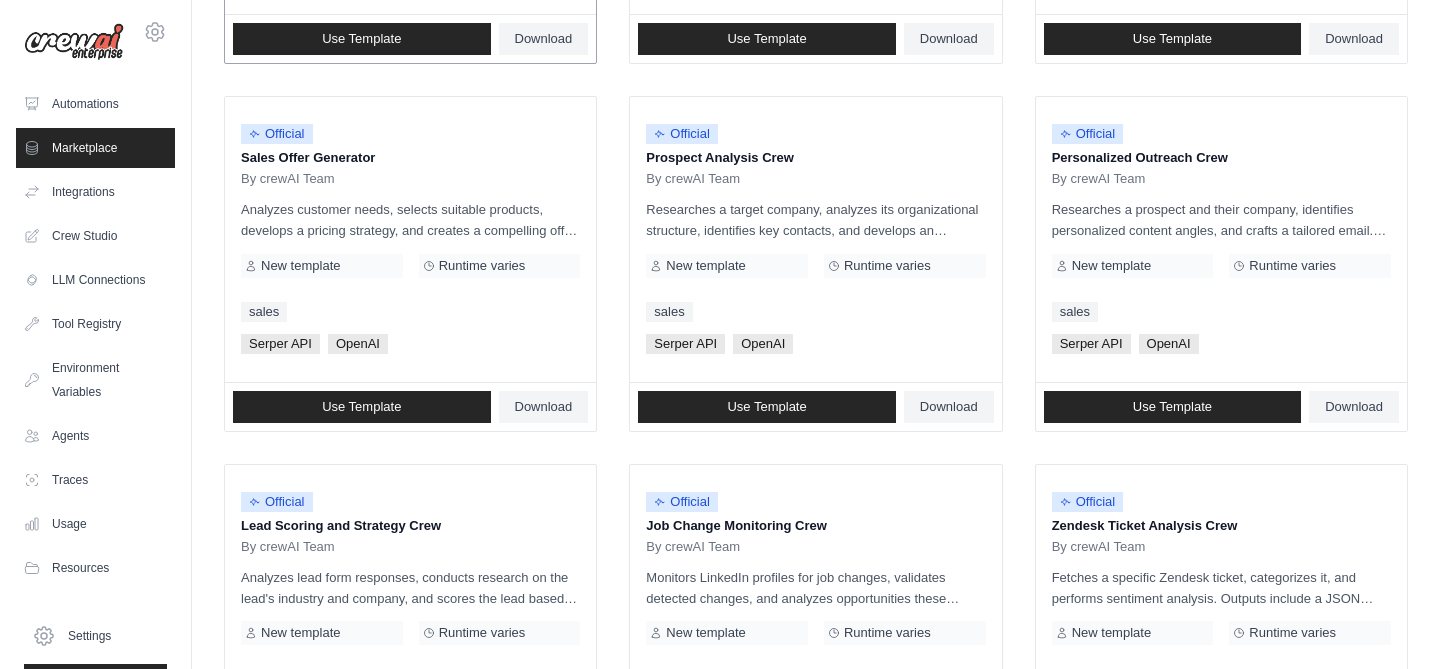 scroll, scrollTop: 641, scrollLeft: 0, axis: vertical 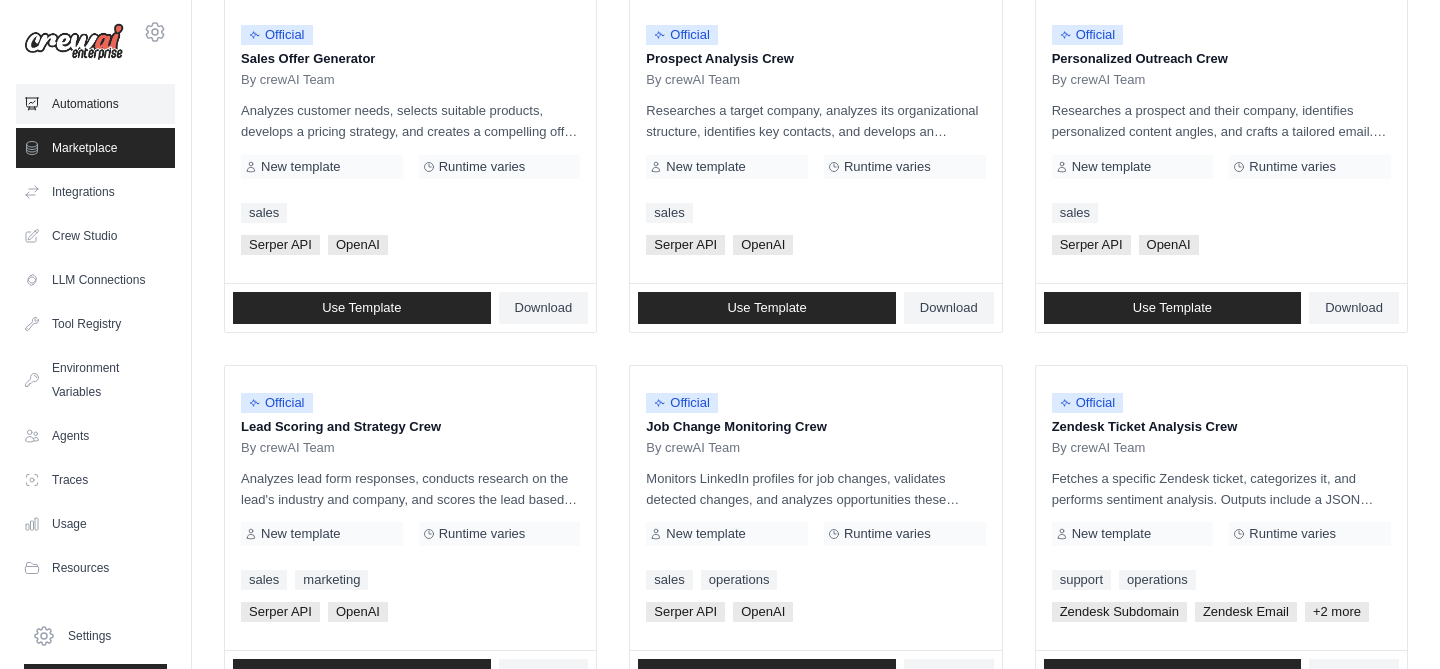 click on "Automations" at bounding box center (95, 104) 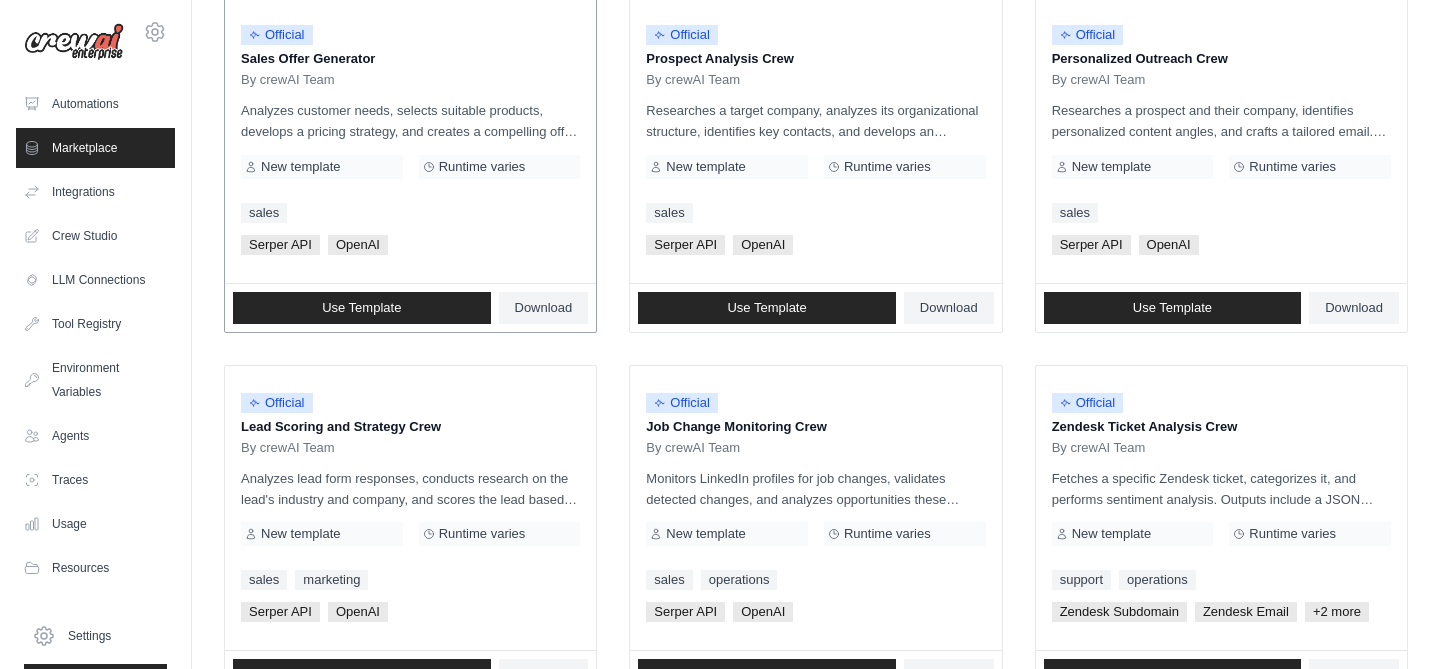 scroll, scrollTop: 0, scrollLeft: 0, axis: both 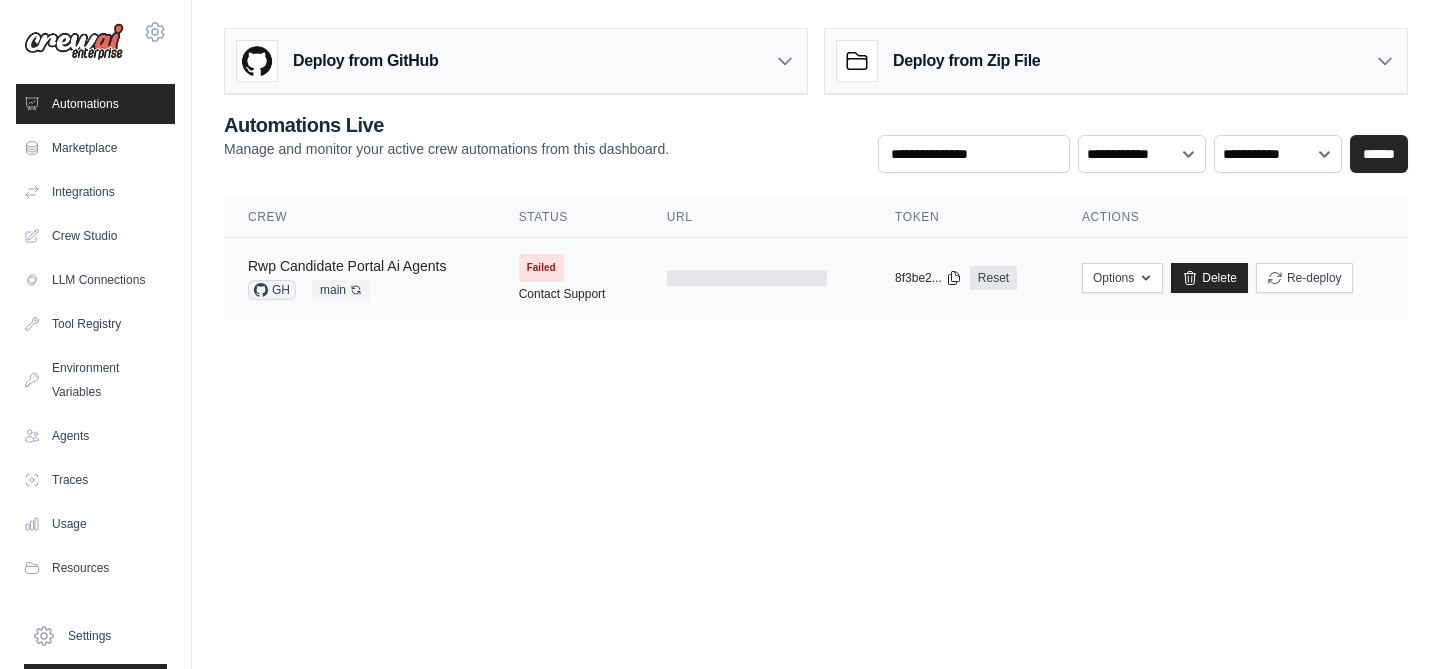 click on "Rwp Candidate Portal Ai Agents" at bounding box center [347, 266] 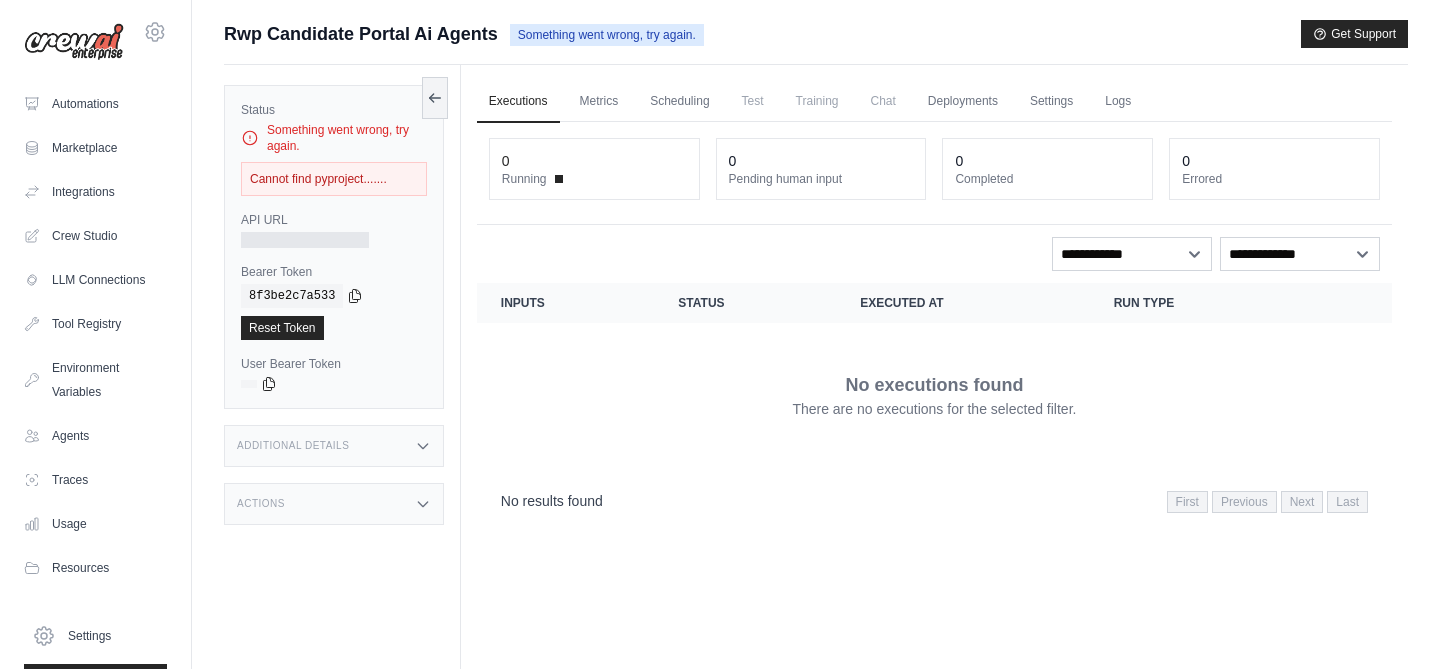 click on "Cannot find pyproject......." at bounding box center (334, 179) 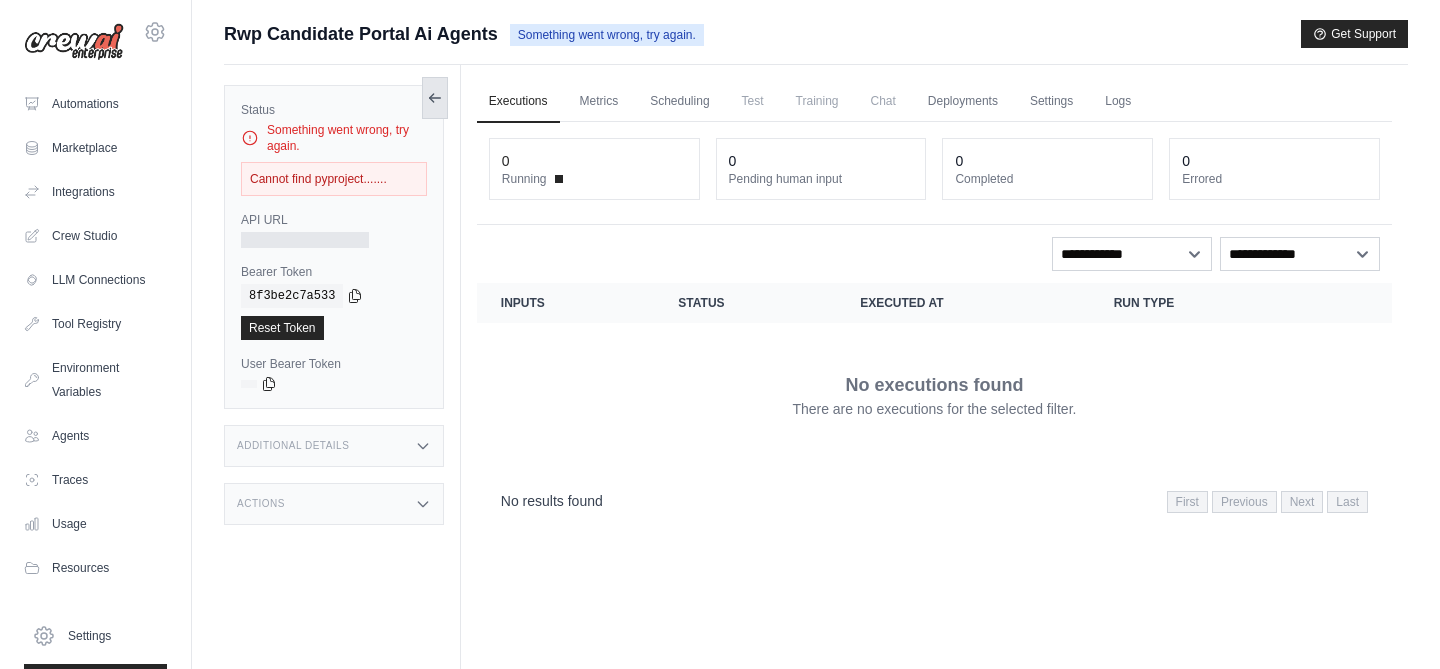 click at bounding box center (435, 98) 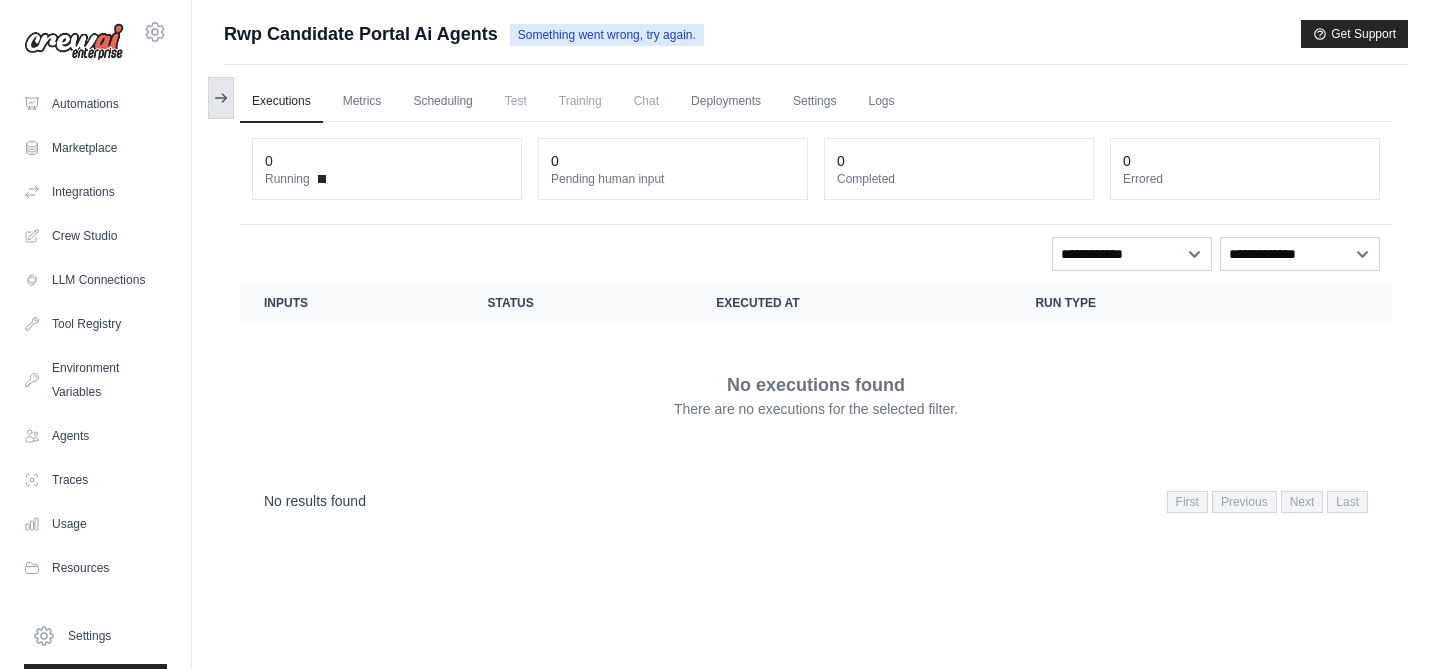 click at bounding box center (221, 98) 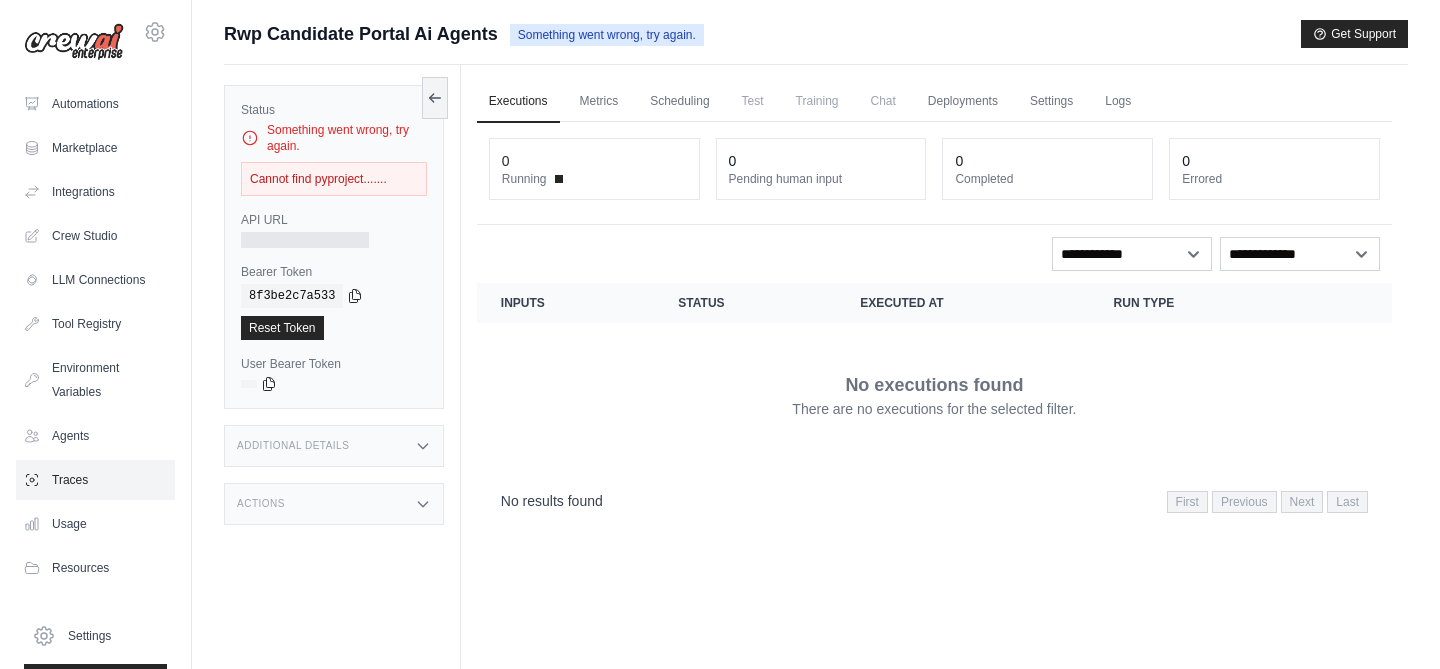 scroll, scrollTop: 49, scrollLeft: 0, axis: vertical 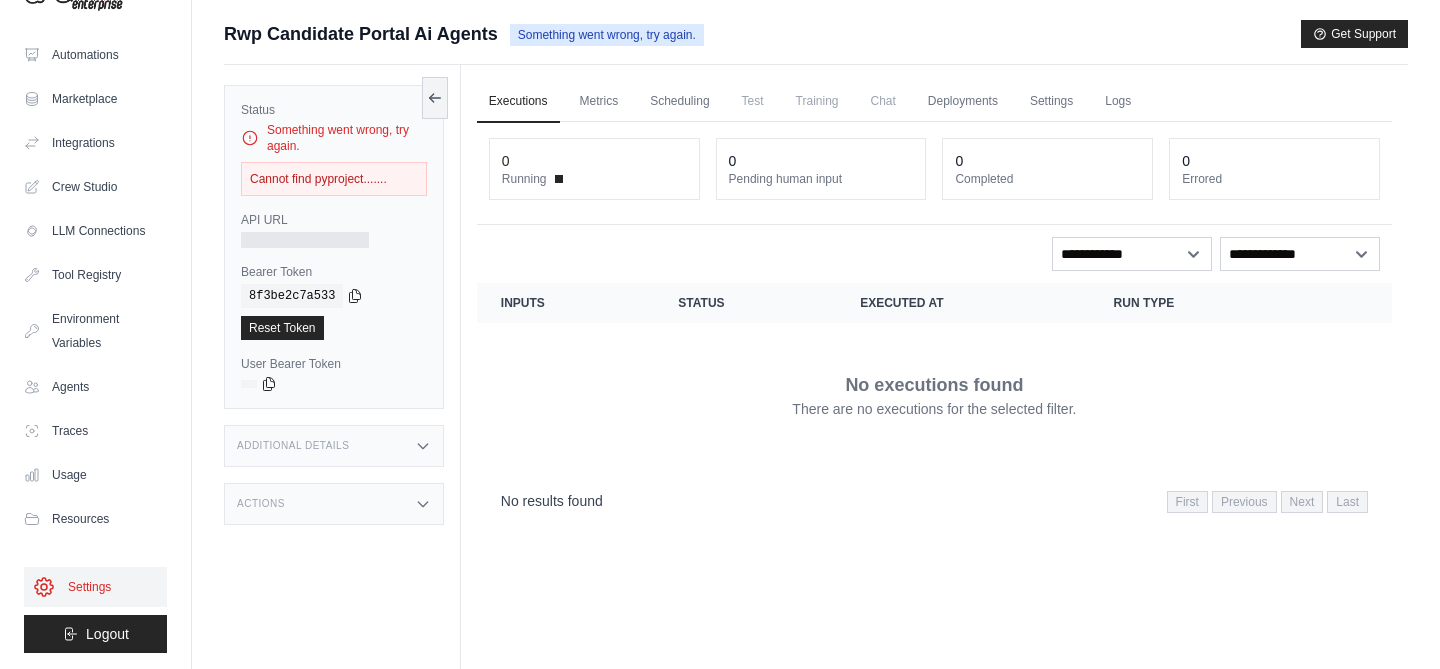 click on "Settings" at bounding box center (95, 587) 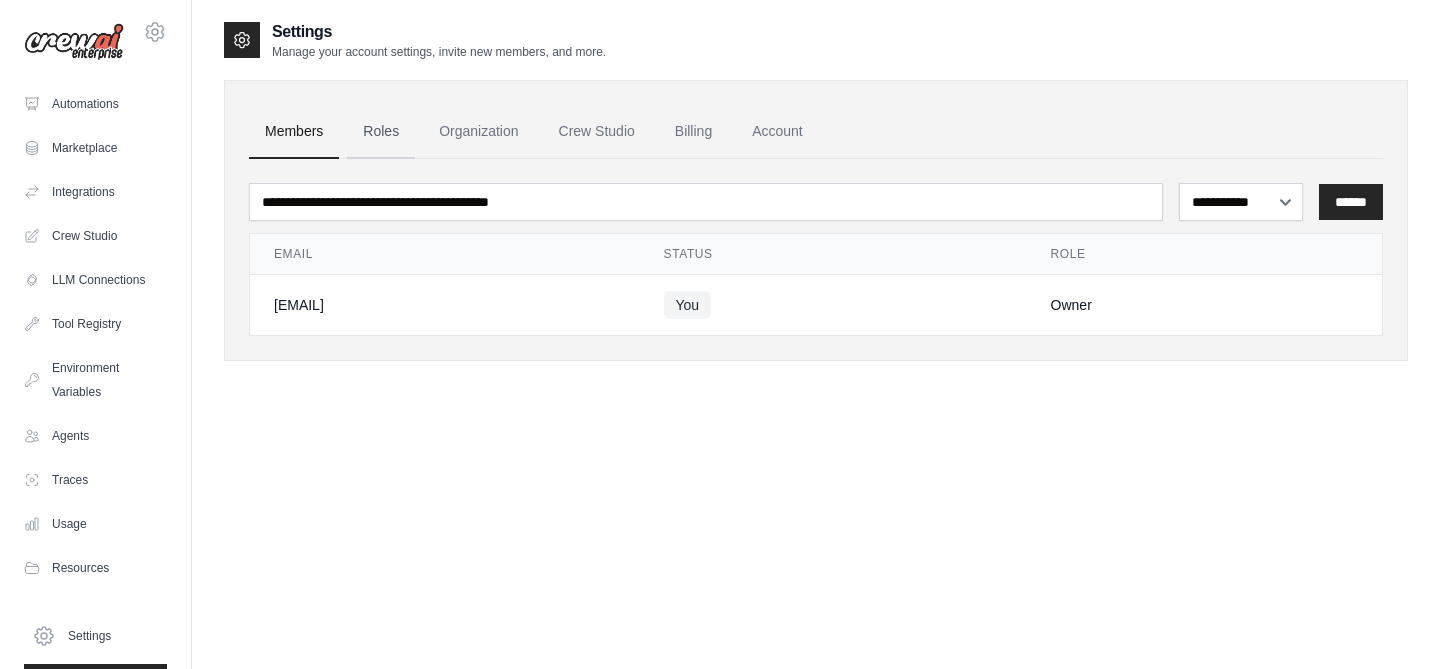 click on "Roles" at bounding box center (381, 132) 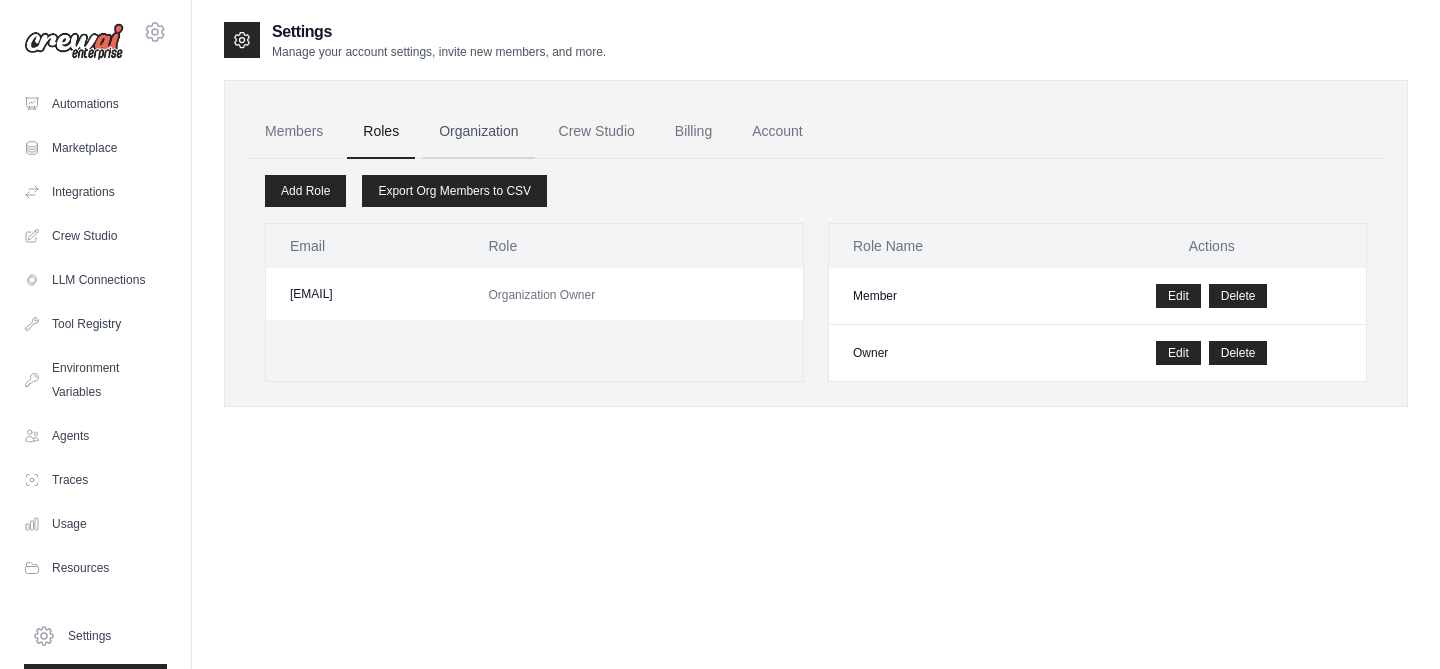 click on "Organization" at bounding box center (478, 132) 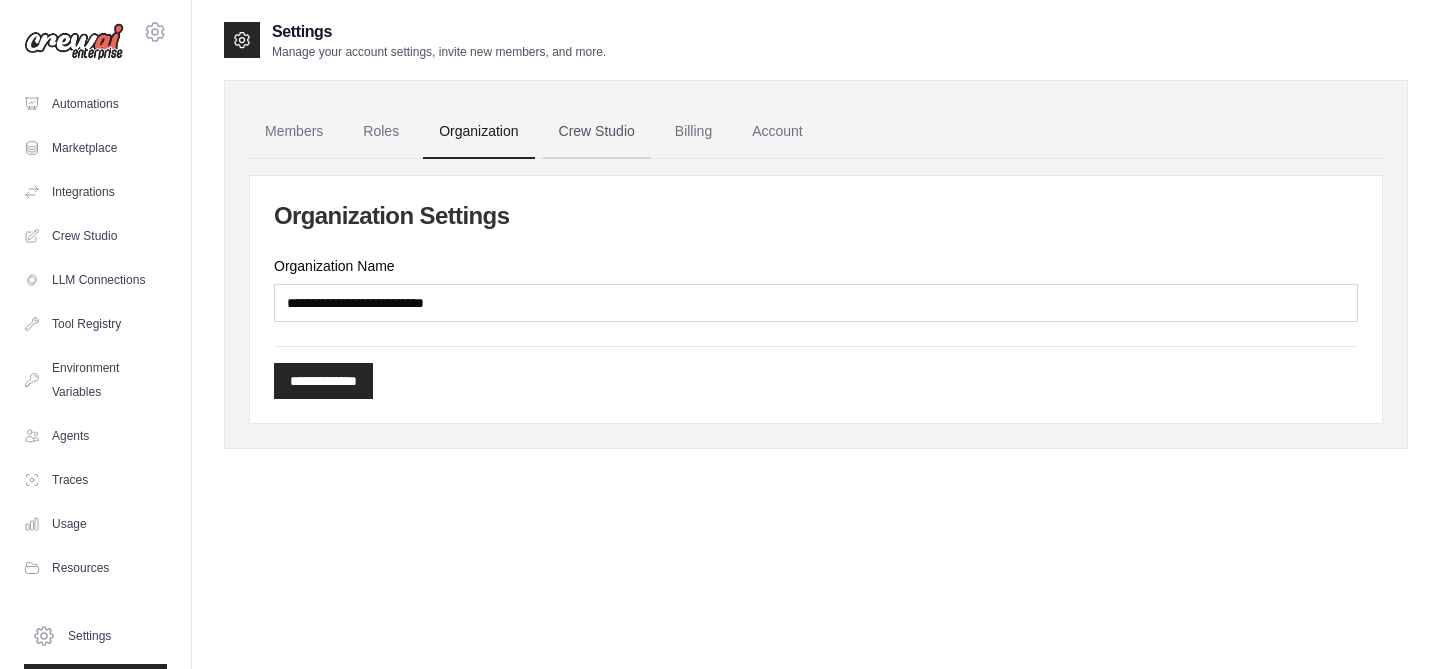 click on "Crew Studio" at bounding box center [597, 132] 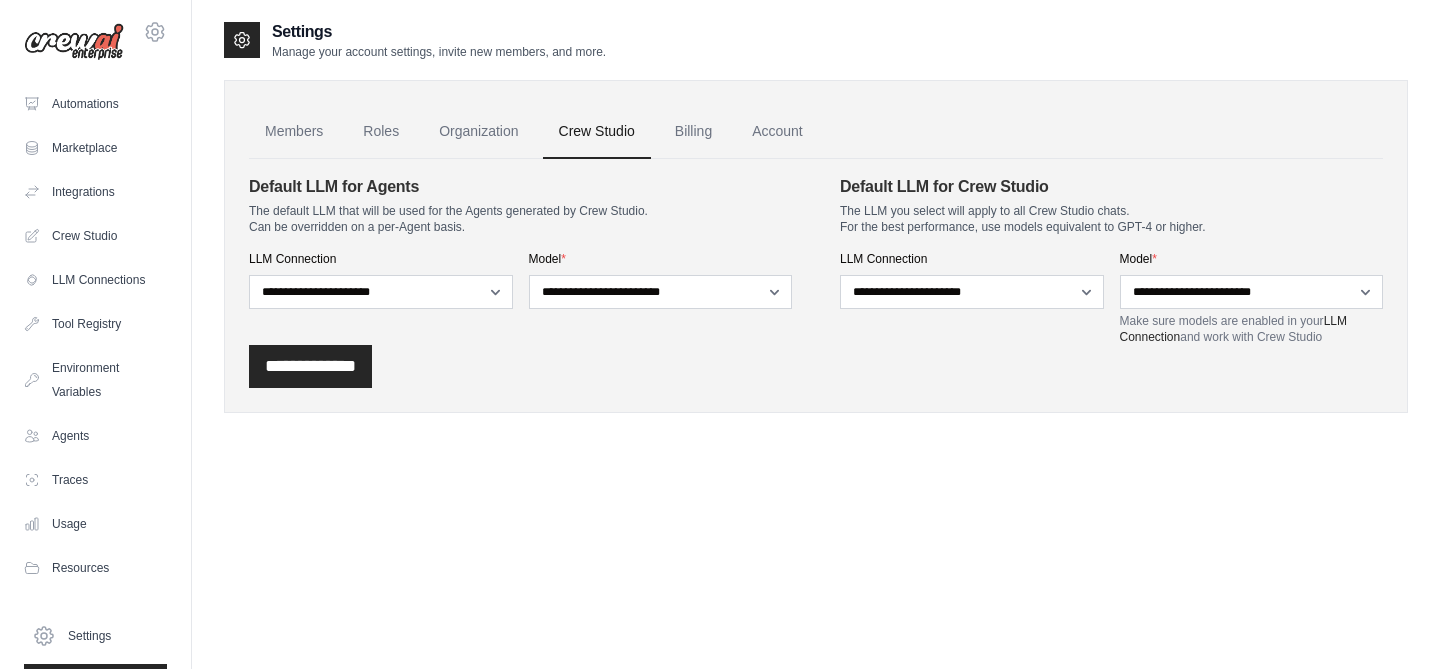 scroll, scrollTop: 0, scrollLeft: 0, axis: both 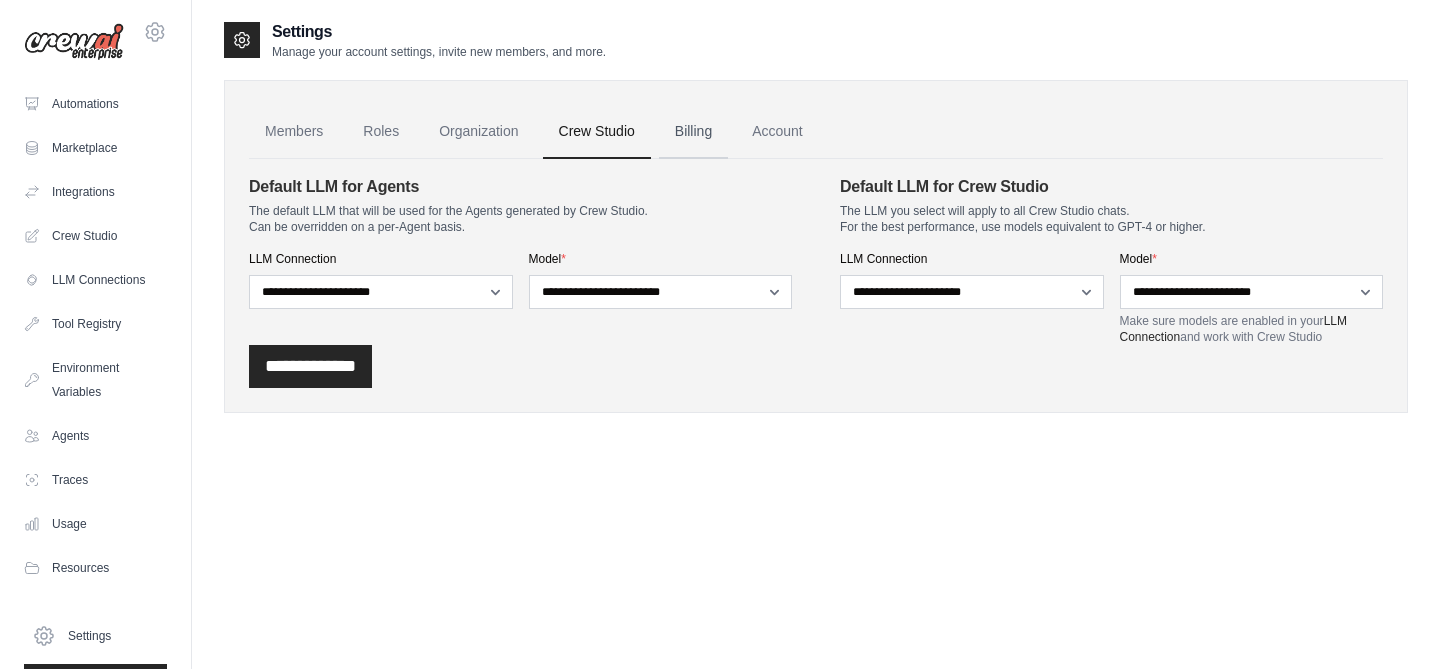 click on "Billing" at bounding box center (693, 132) 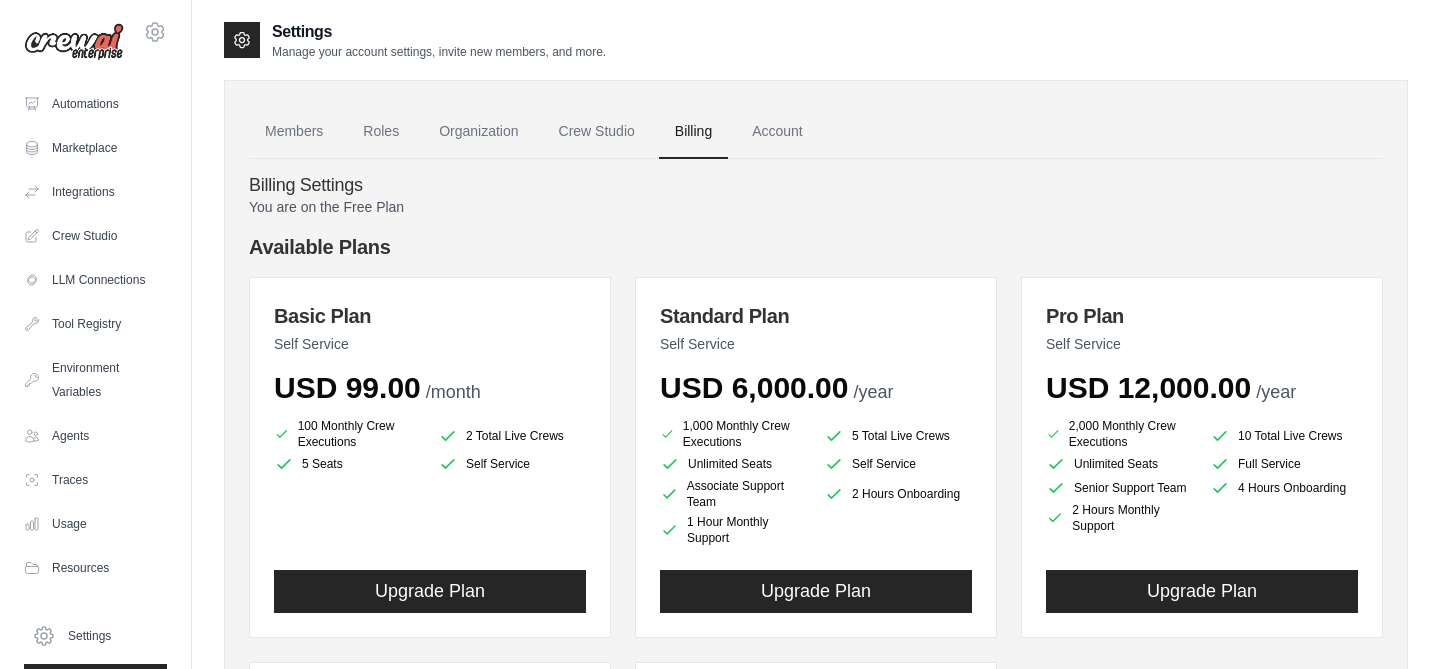 scroll, scrollTop: 0, scrollLeft: 0, axis: both 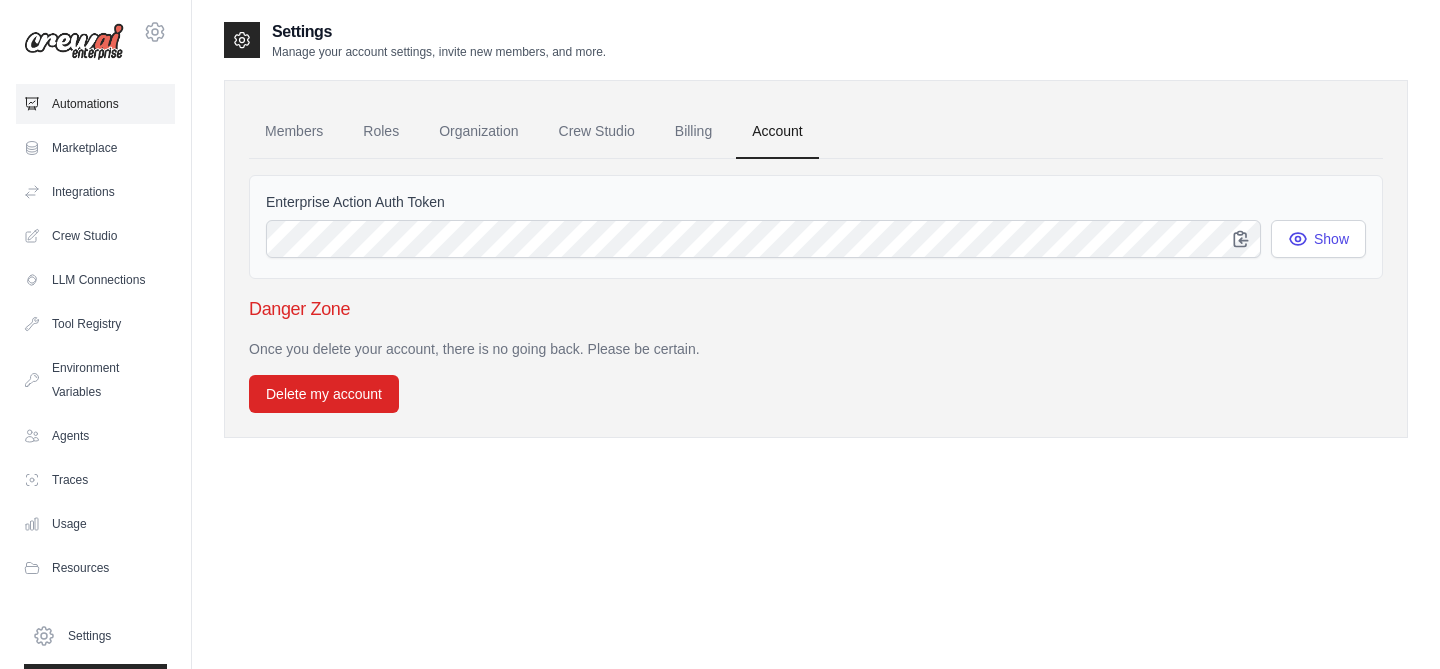 click on "Automations" at bounding box center (95, 104) 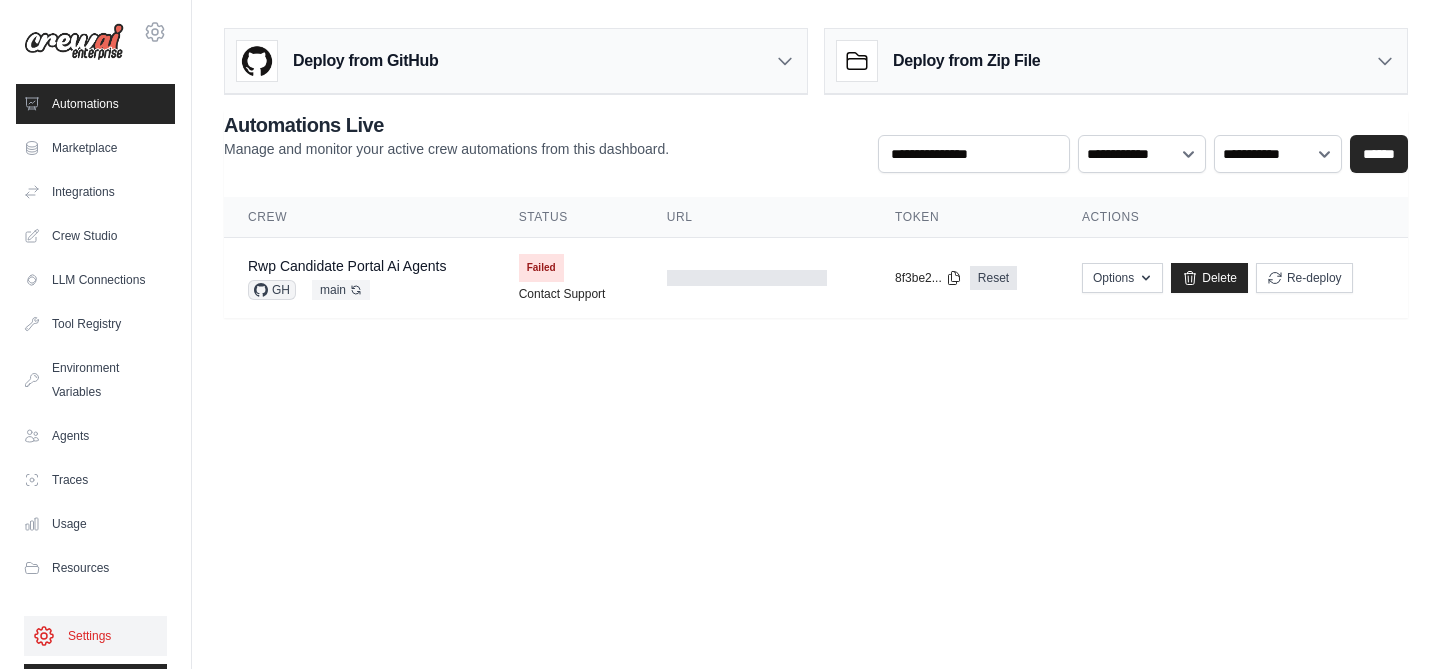 click on "Settings" at bounding box center (95, 636) 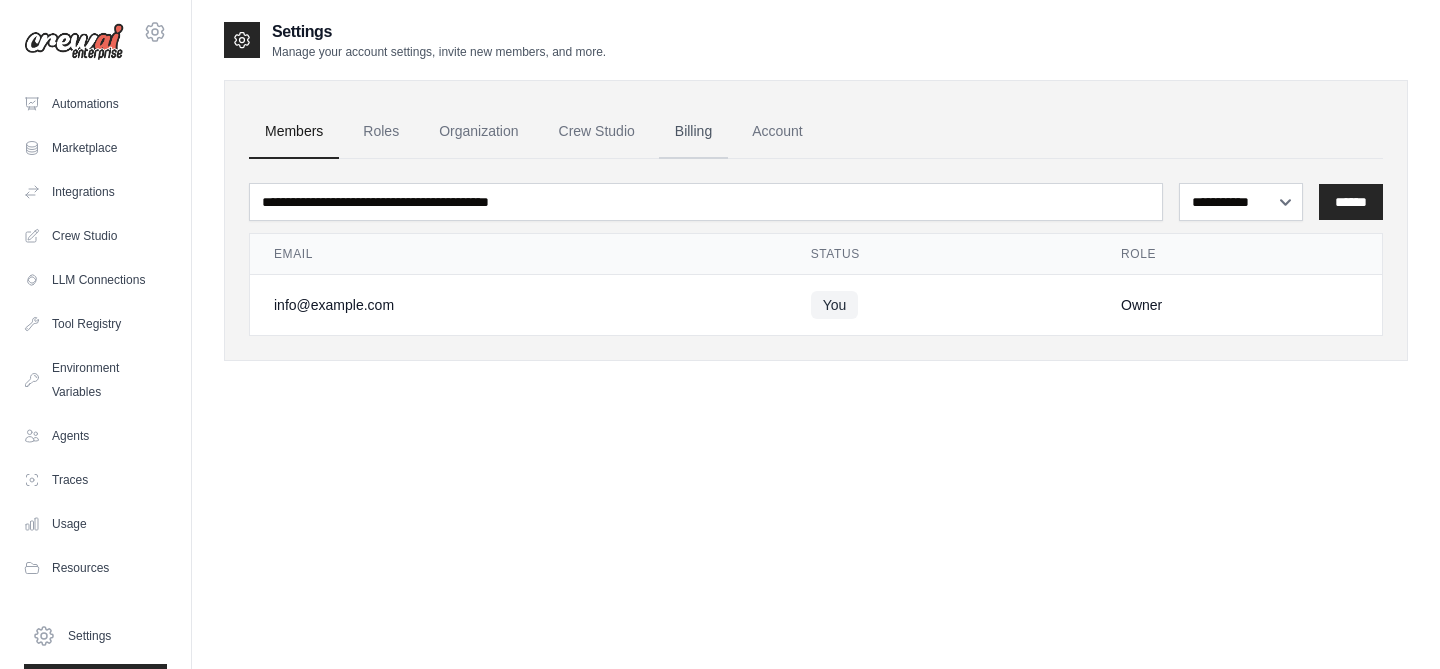 click on "Billing" at bounding box center (693, 132) 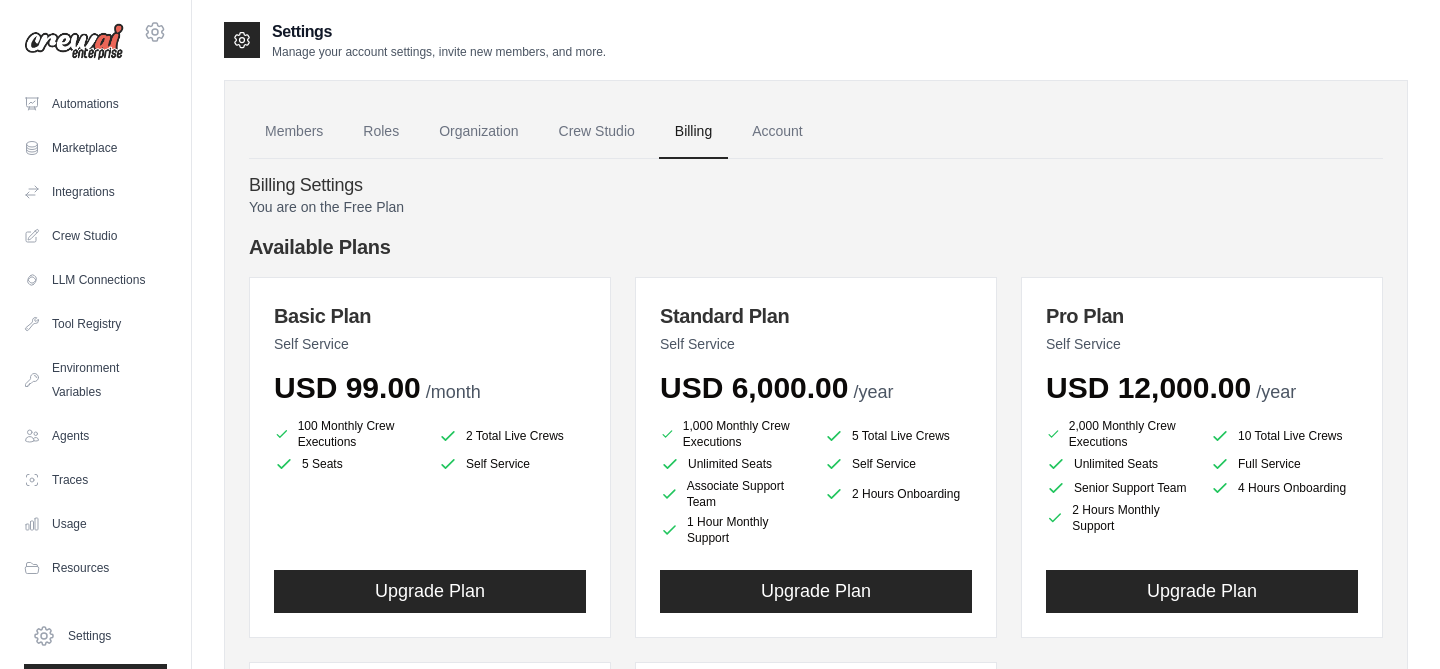 scroll, scrollTop: 0, scrollLeft: 0, axis: both 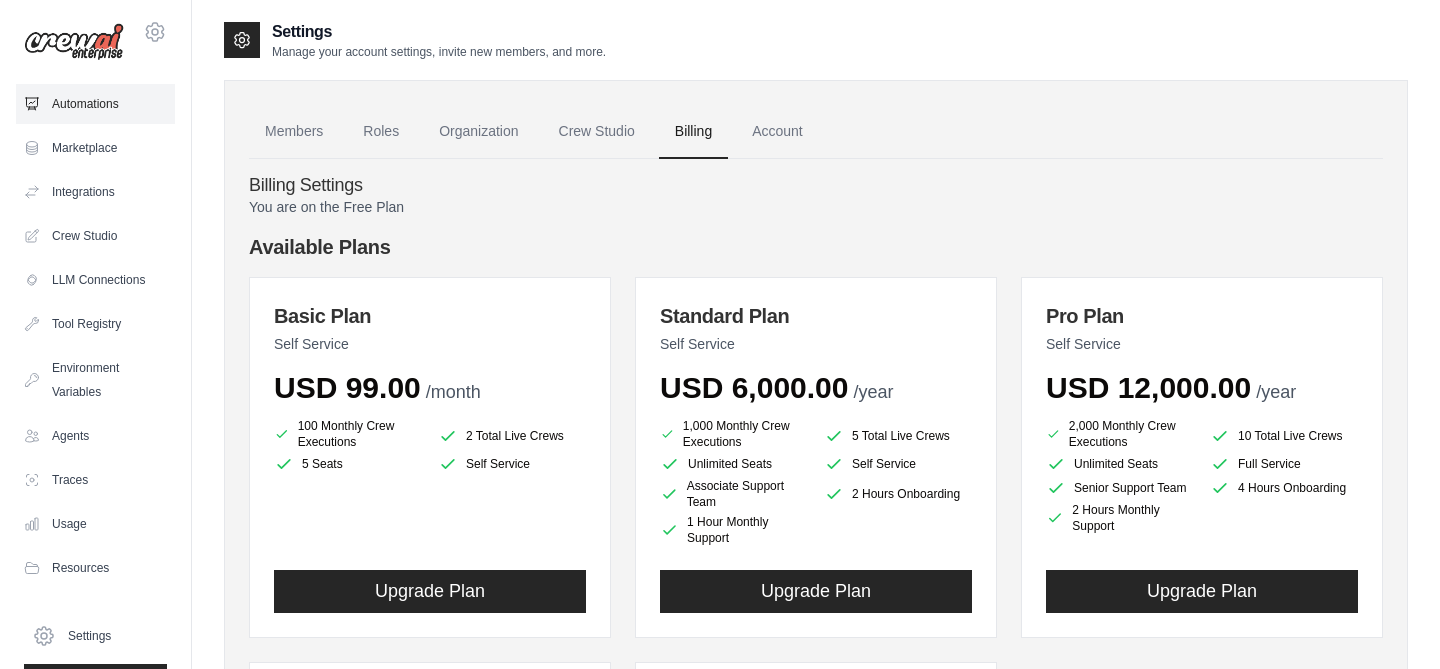click on "Automations" at bounding box center [95, 104] 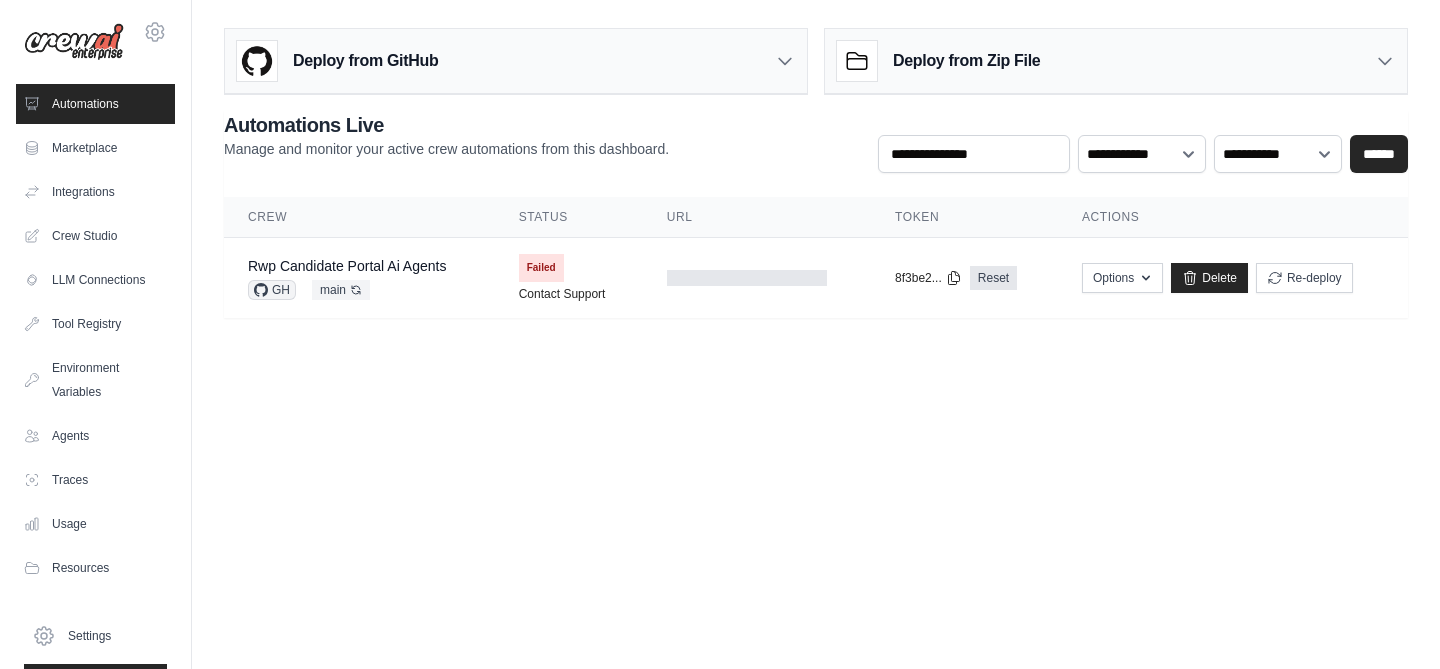 click 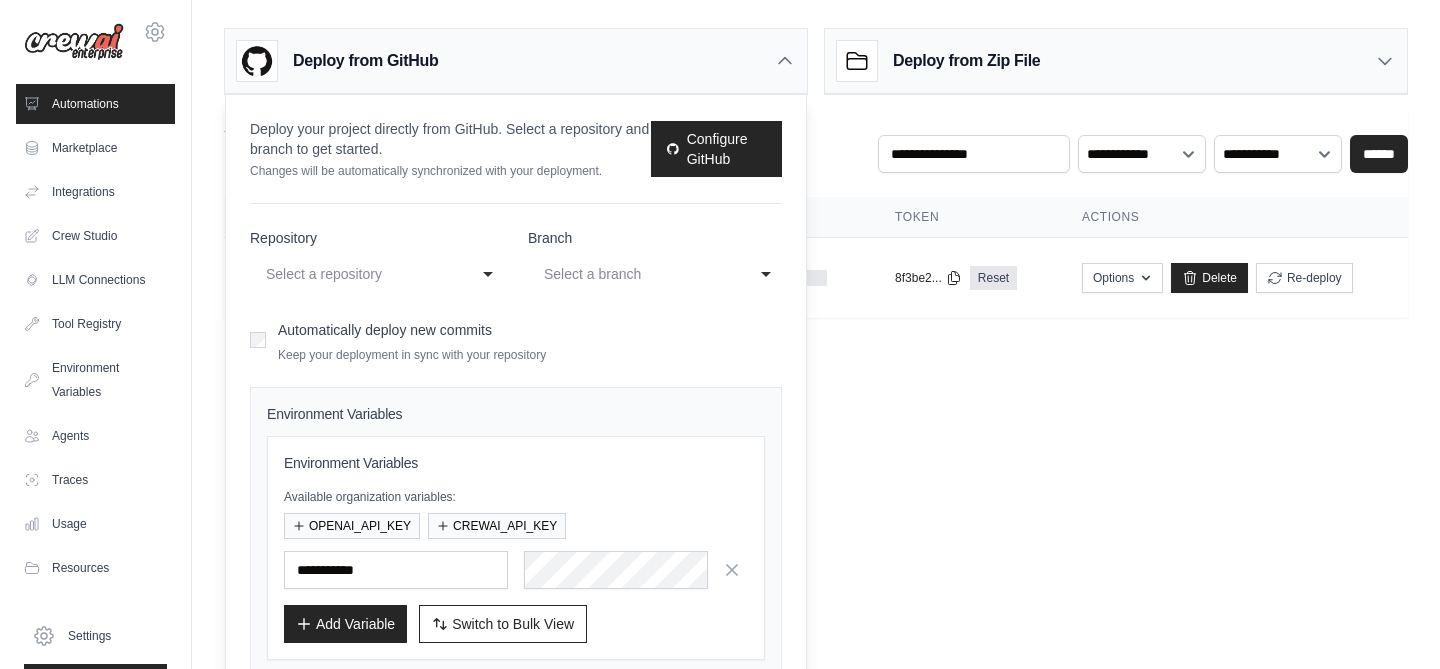 click on "**********" at bounding box center (377, 274) 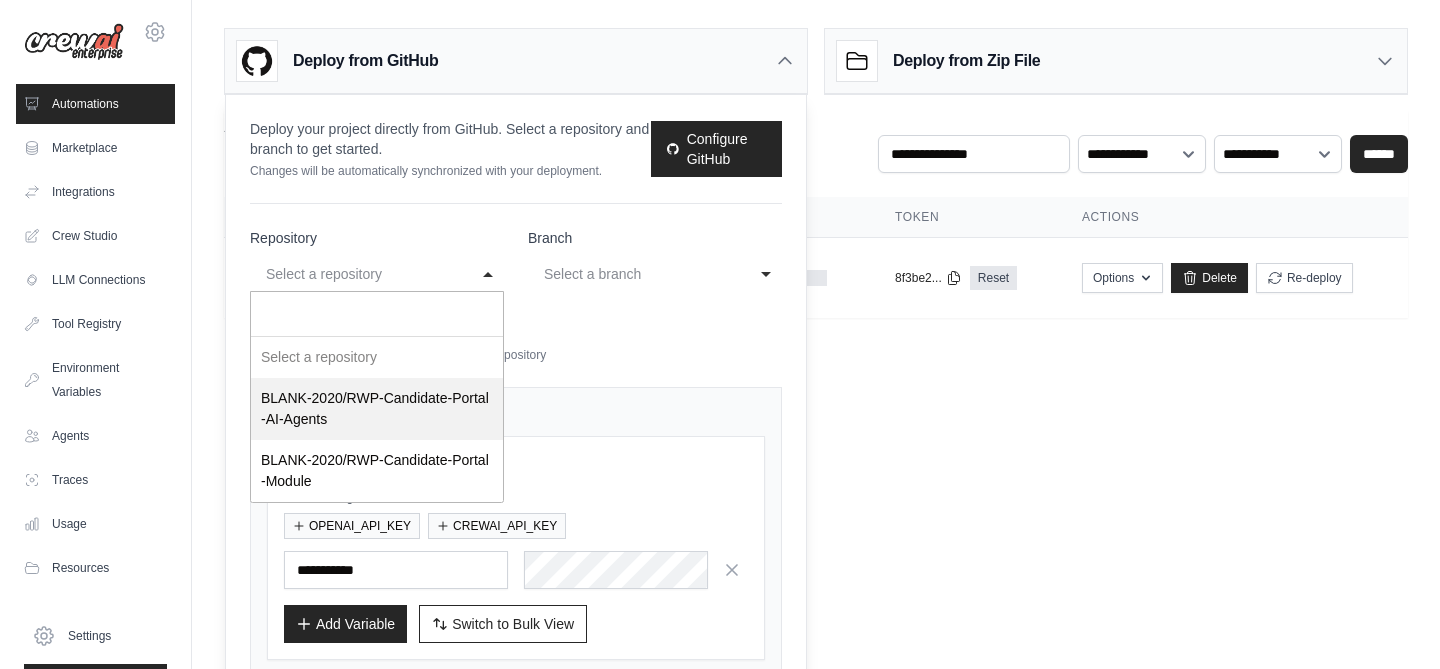 select on "**********" 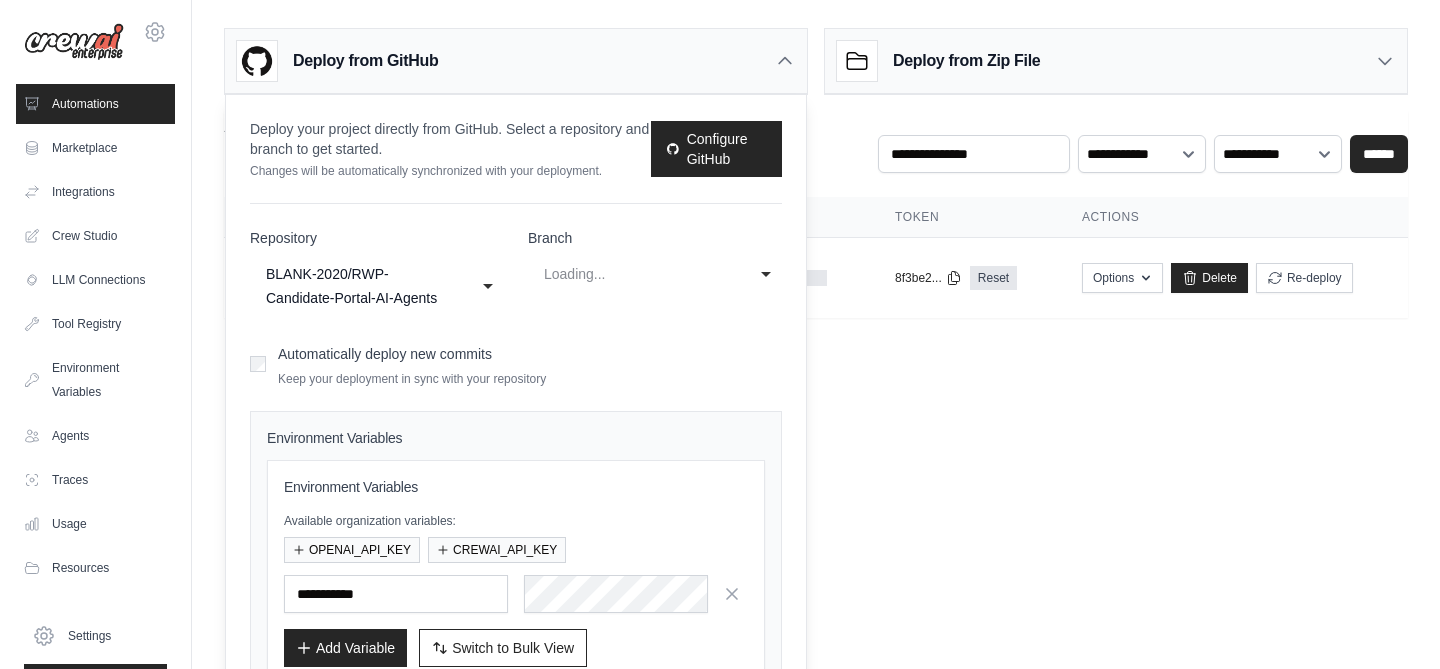 select on "****" 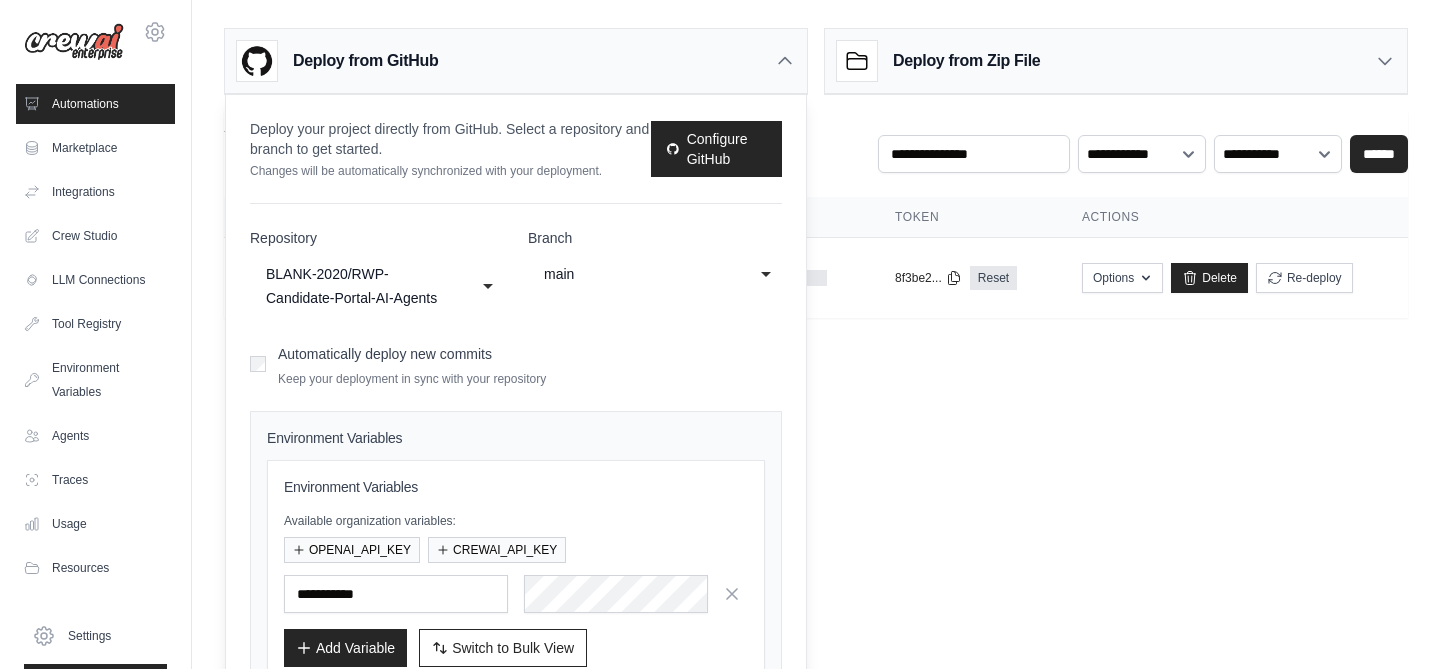click on "**** main" at bounding box center (655, 274) 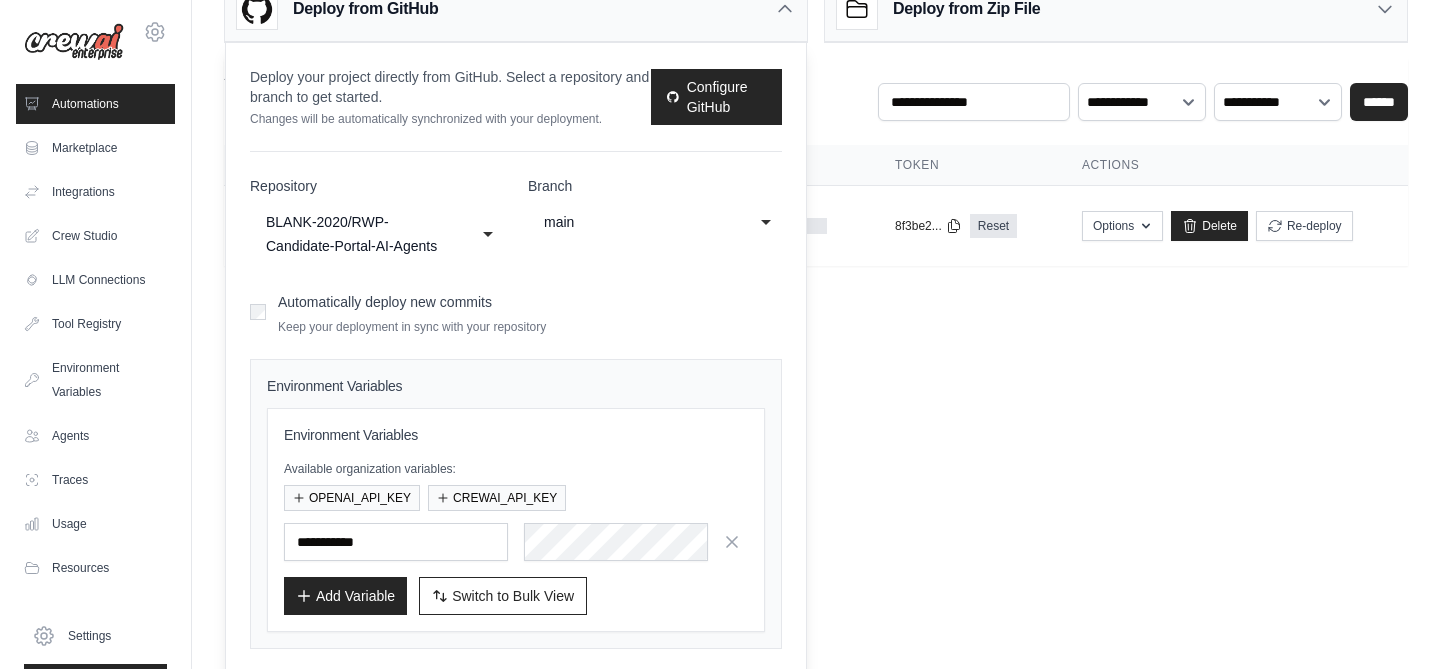 scroll, scrollTop: 77, scrollLeft: 0, axis: vertical 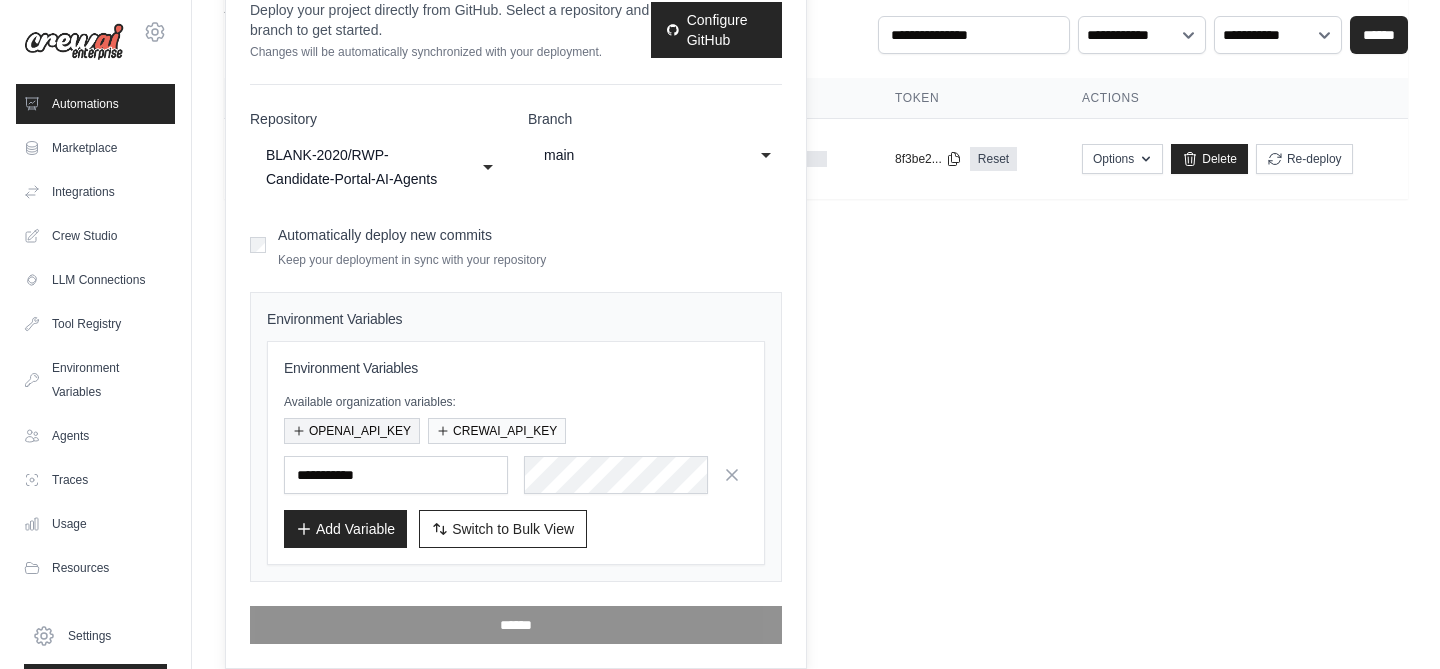 click on "OPENAI_API_KEY" at bounding box center (352, 431) 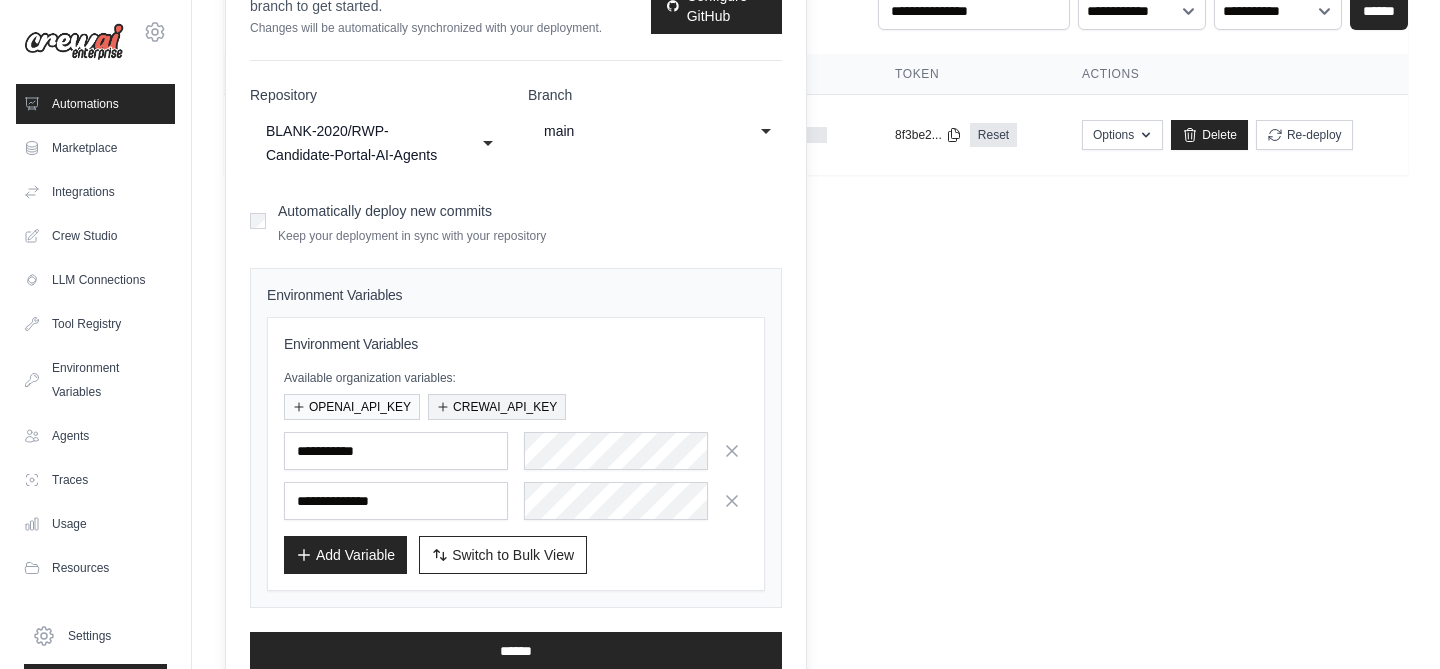 click on "CREWAI_API_KEY" at bounding box center [497, 407] 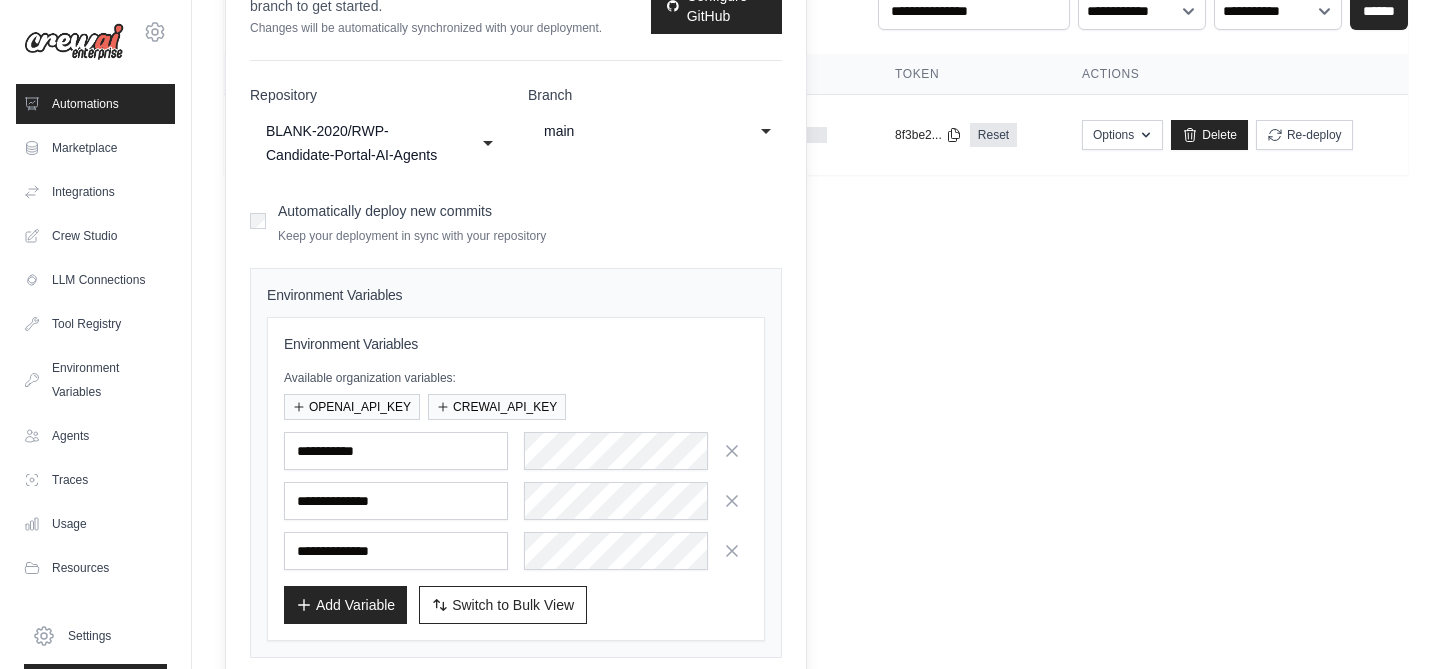 scroll, scrollTop: 243, scrollLeft: 0, axis: vertical 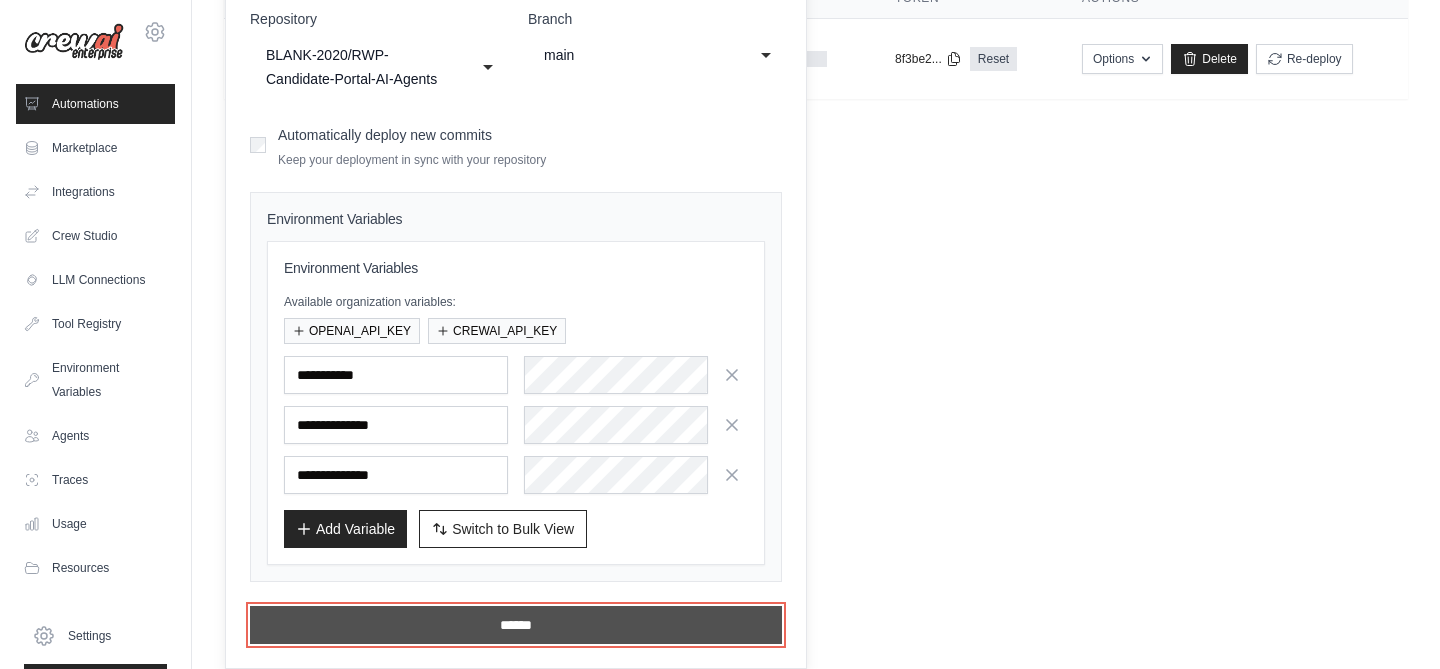 click on "******" at bounding box center [516, 625] 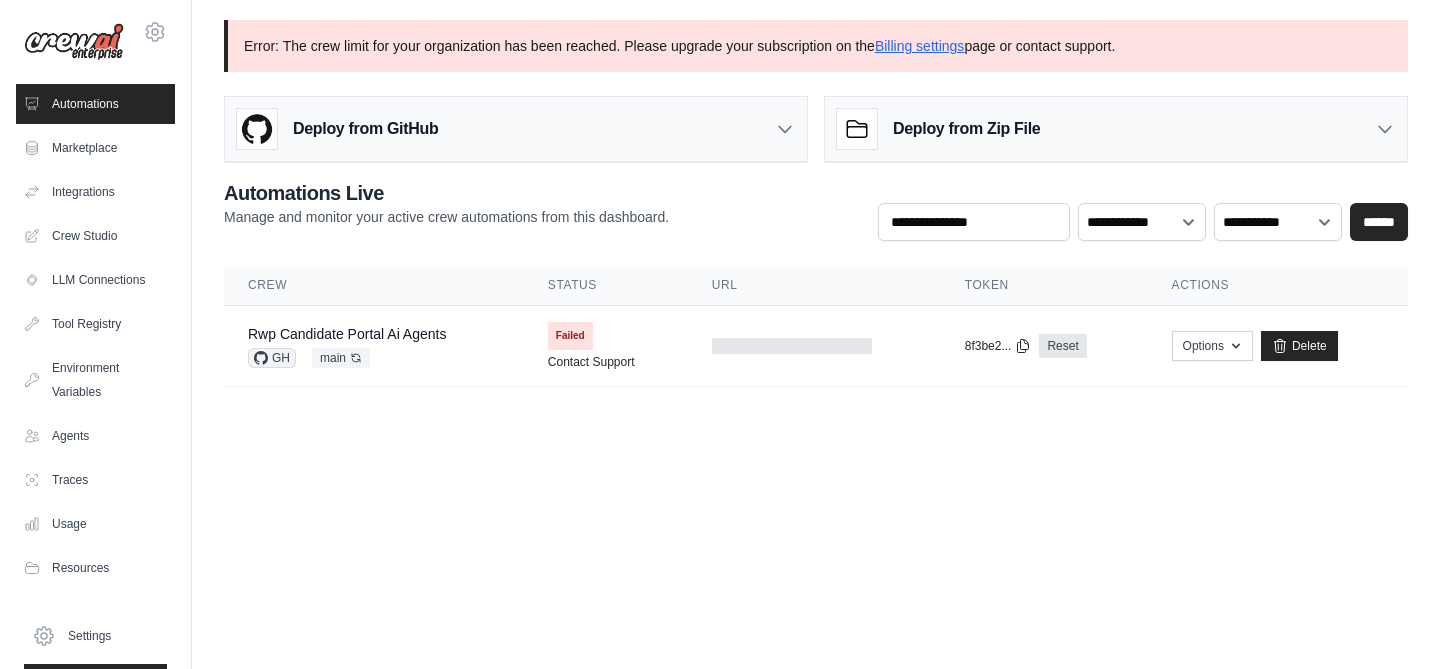 scroll, scrollTop: 0, scrollLeft: 0, axis: both 